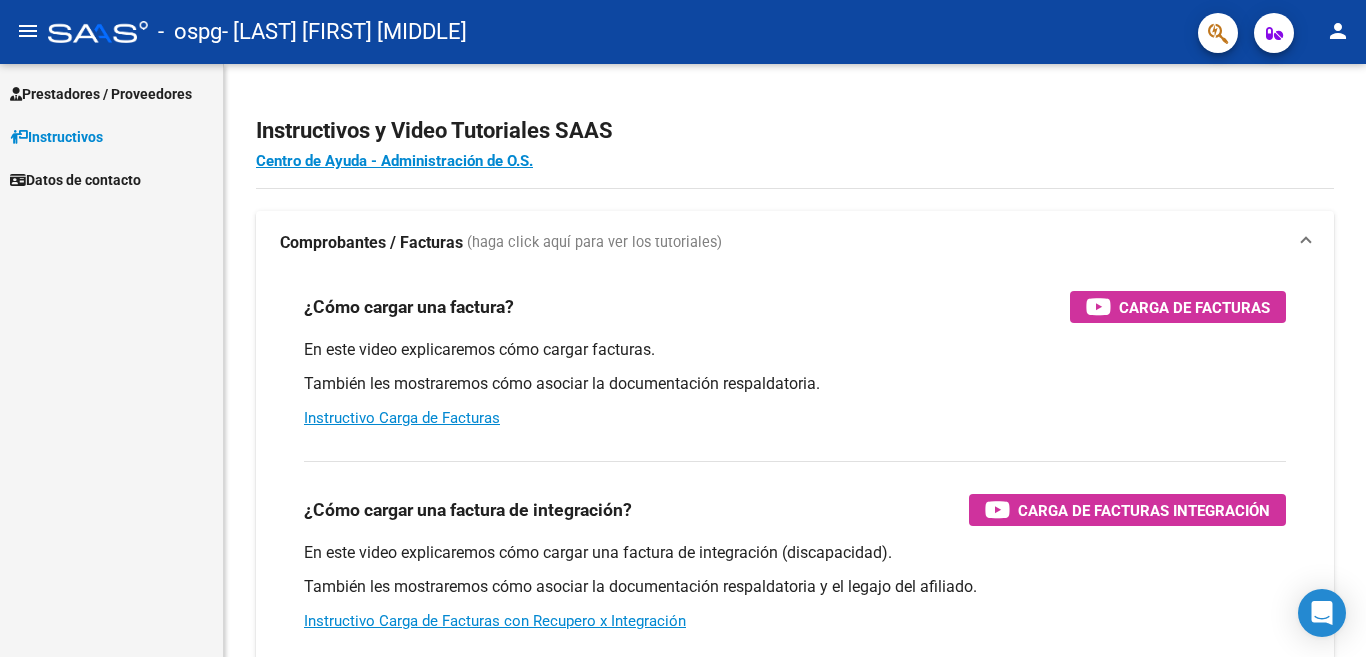 scroll, scrollTop: 0, scrollLeft: 0, axis: both 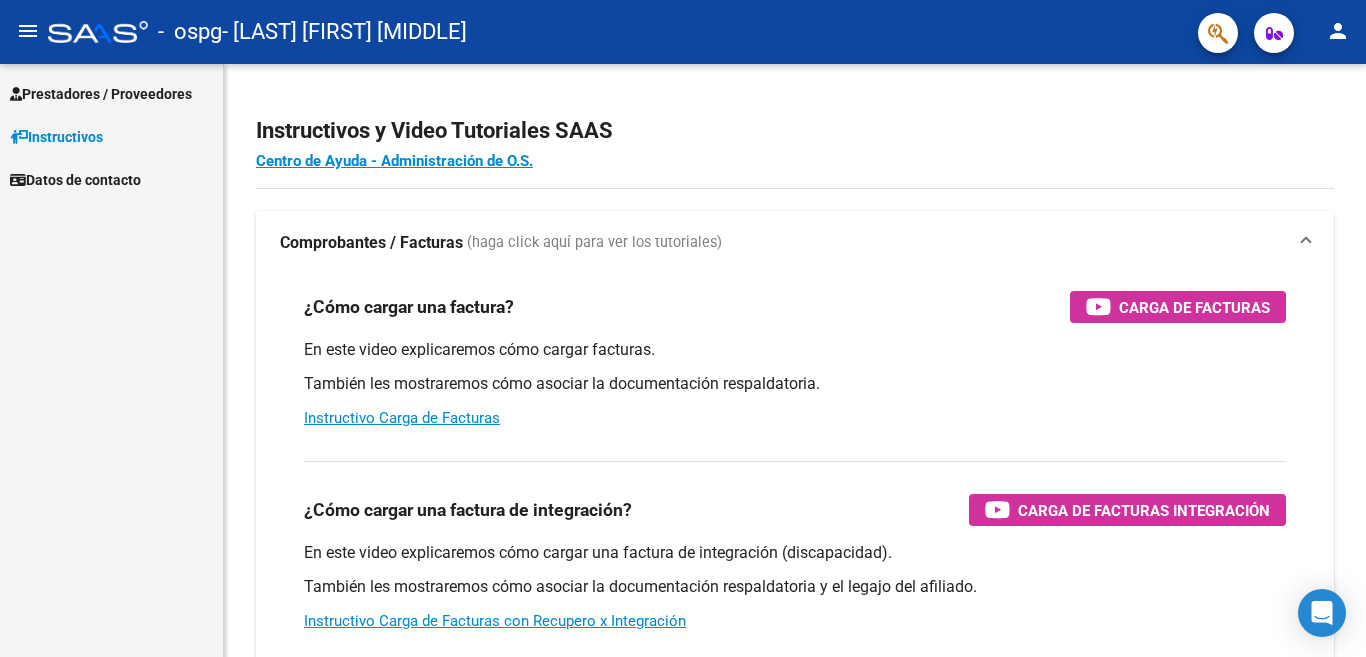 click on "Prestadores / Proveedores" at bounding box center [101, 94] 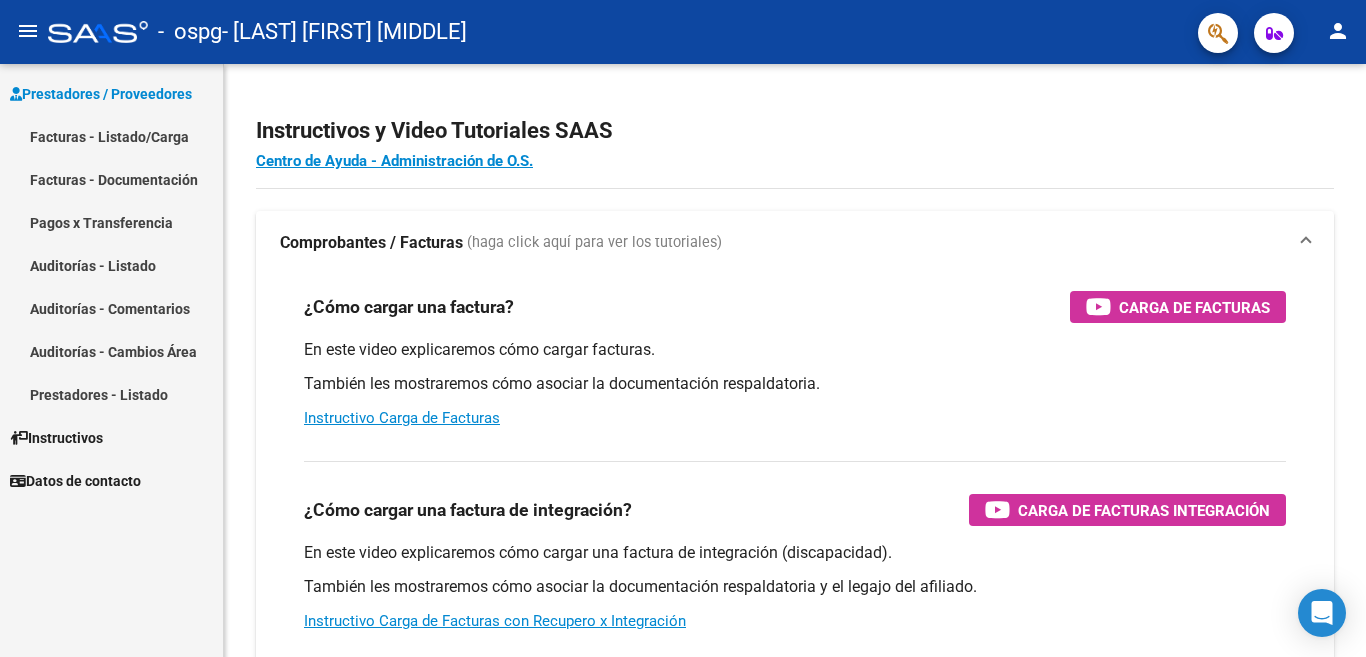click on "Facturas - Listado/Carga" at bounding box center [111, 136] 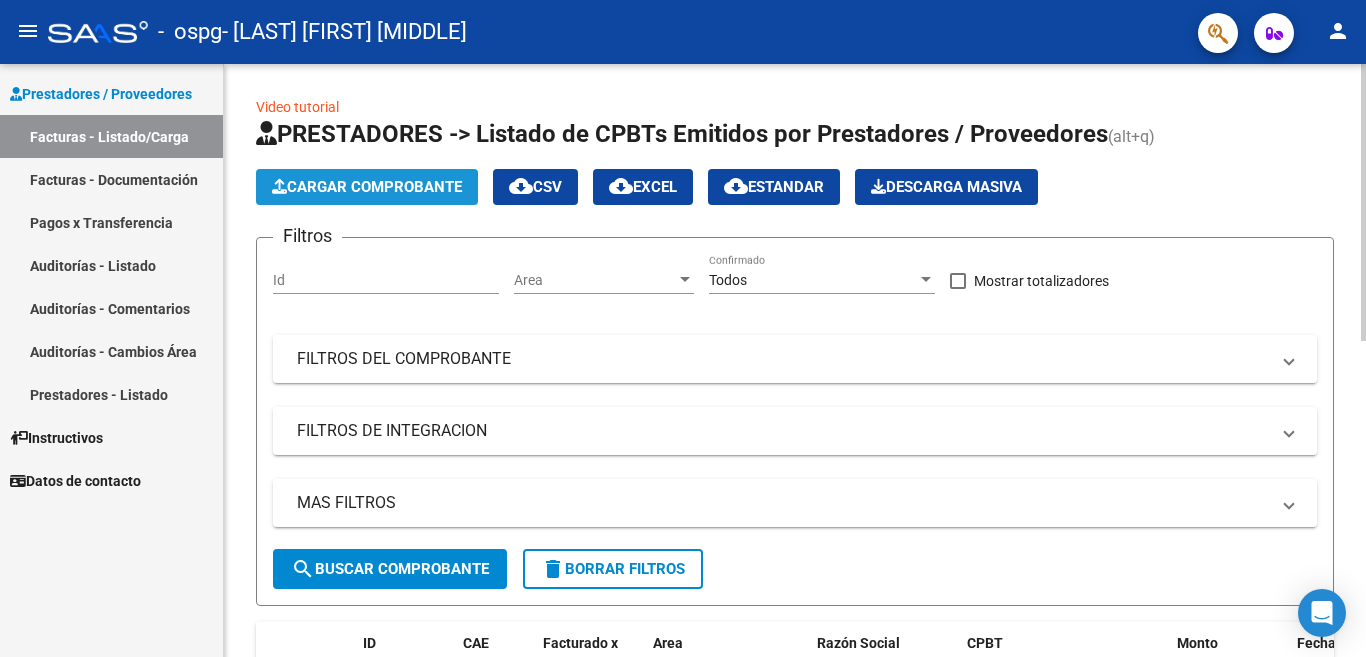 click on "Cargar Comprobante" 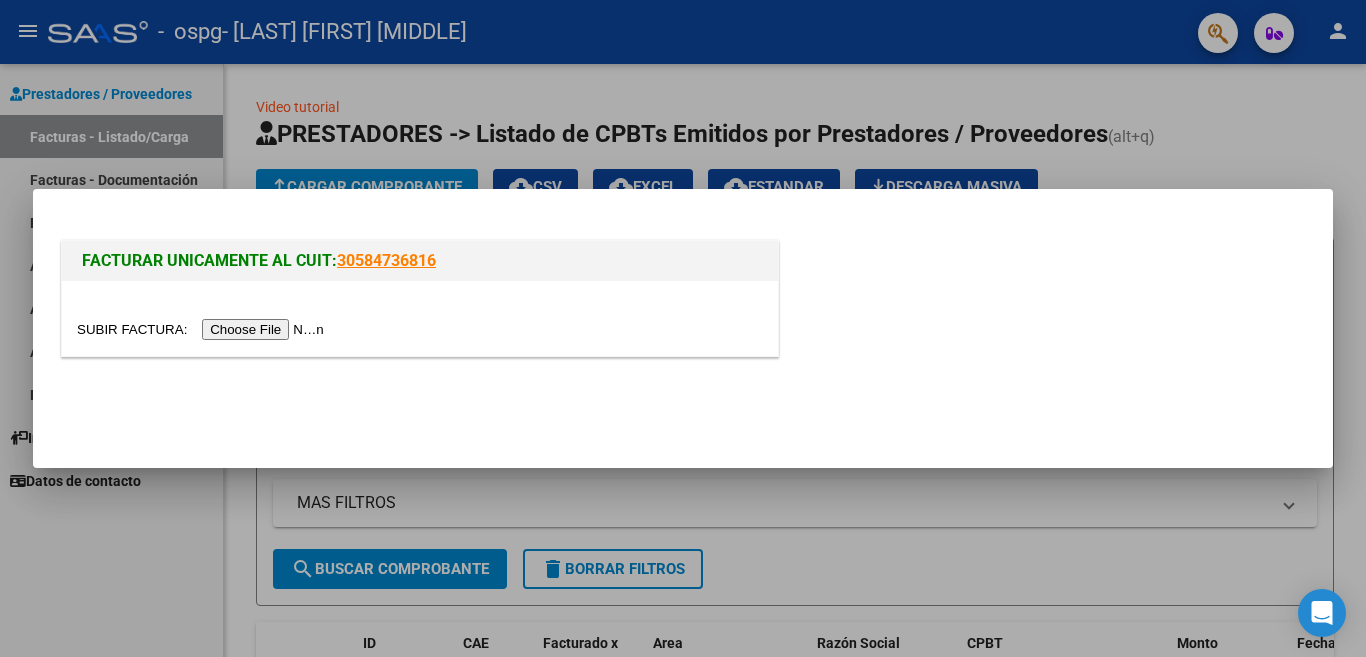 click at bounding box center [203, 329] 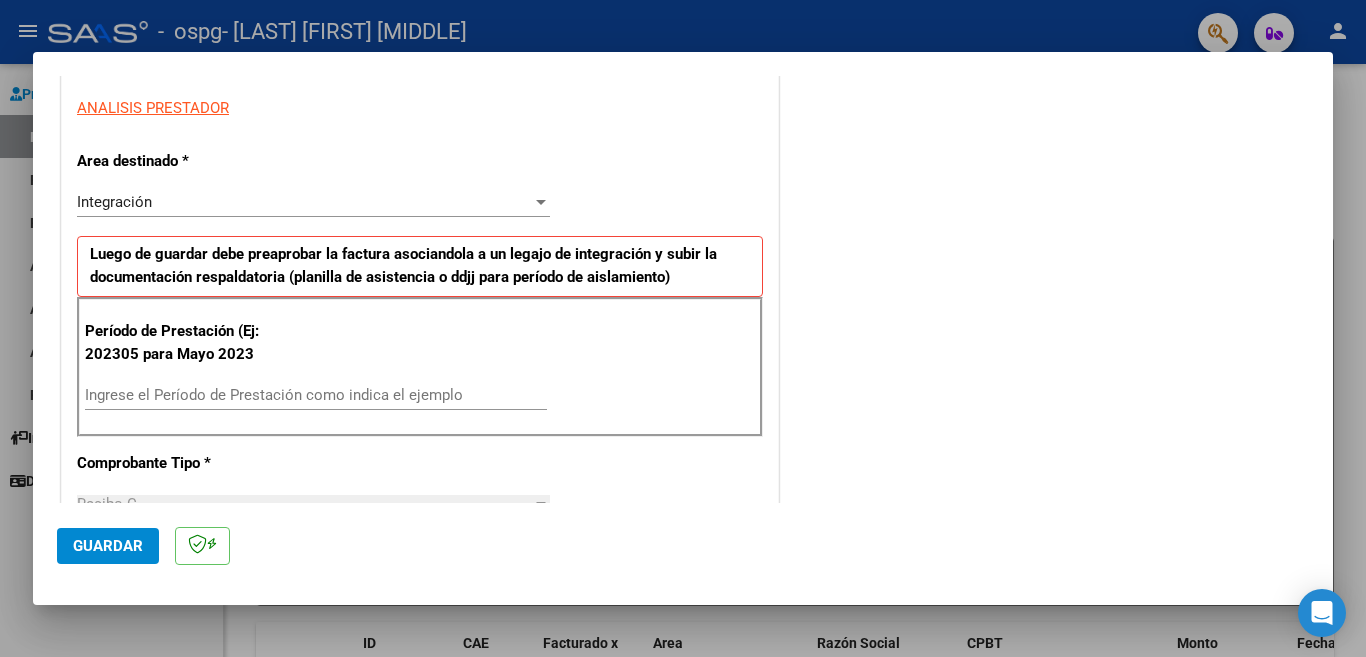 scroll, scrollTop: 400, scrollLeft: 0, axis: vertical 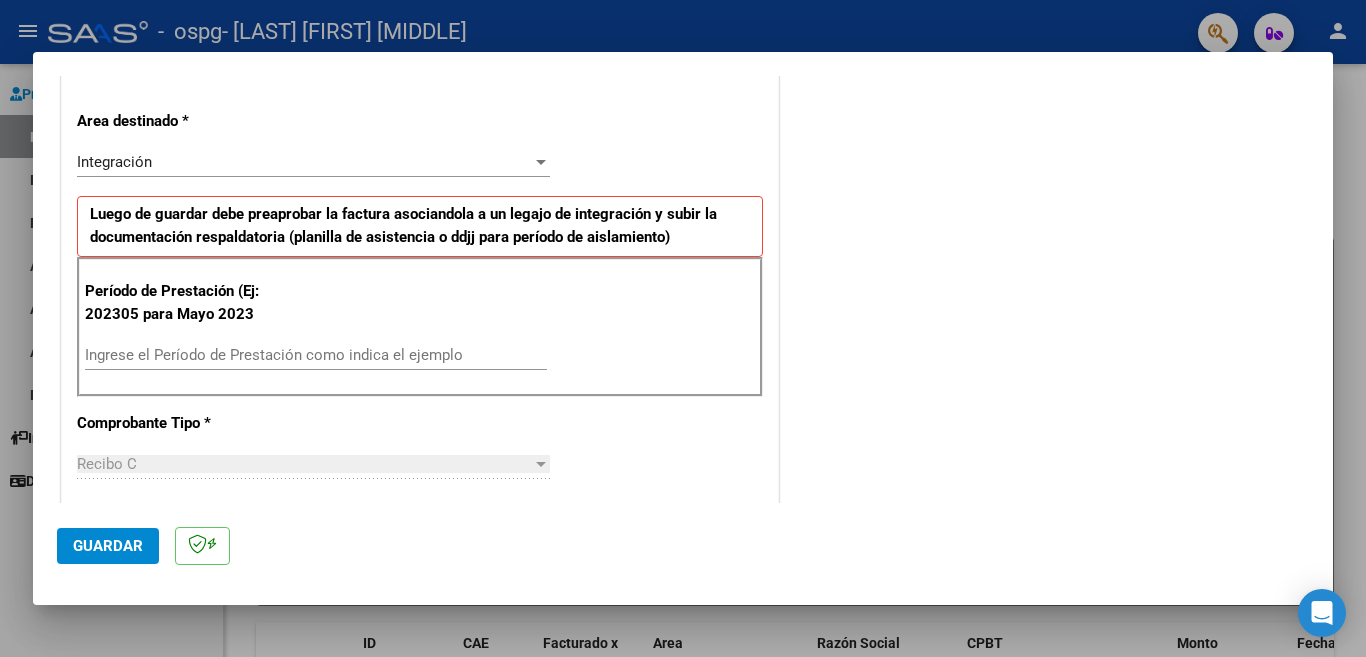 click on "Ingrese el Período de Prestación como indica el ejemplo" at bounding box center [316, 355] 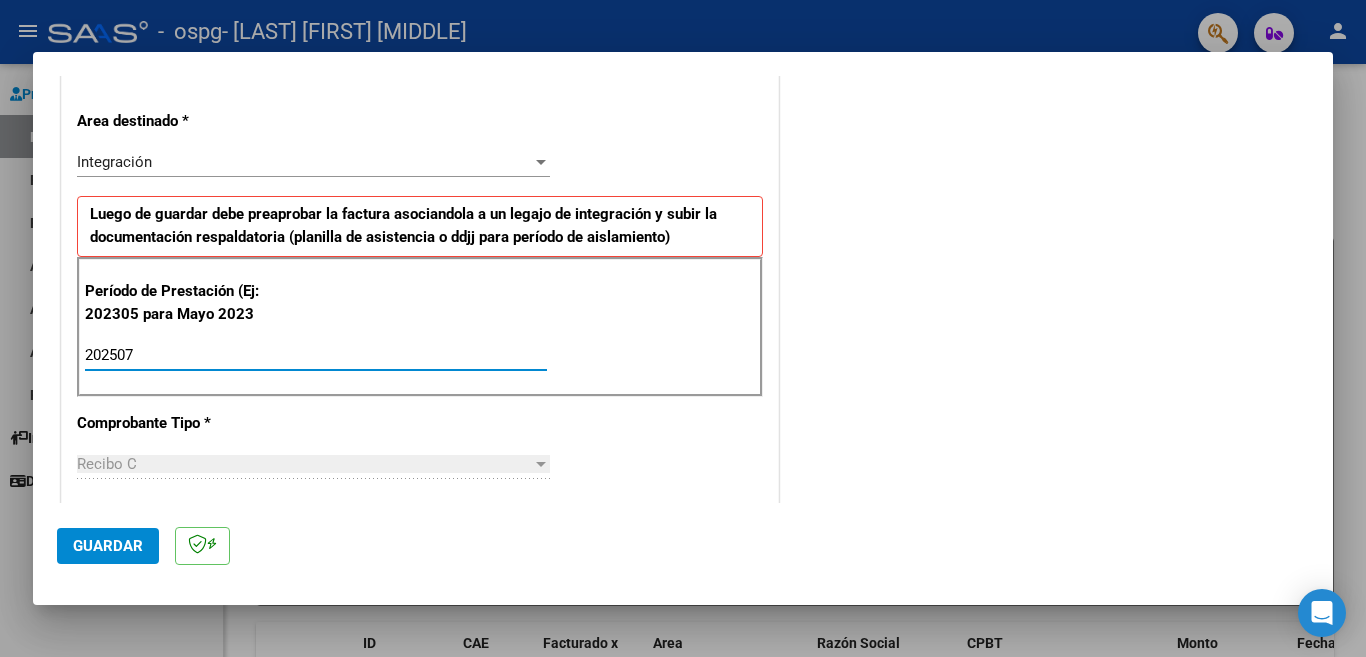 type on "202507" 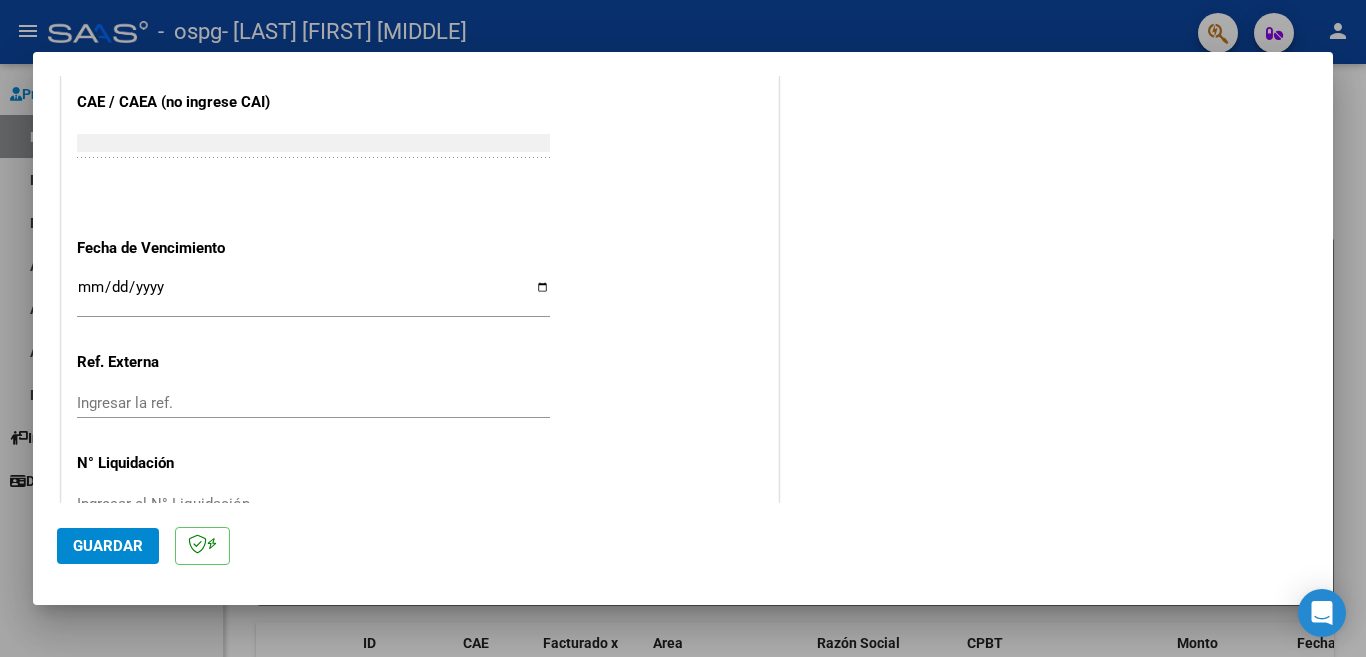 scroll, scrollTop: 1270, scrollLeft: 0, axis: vertical 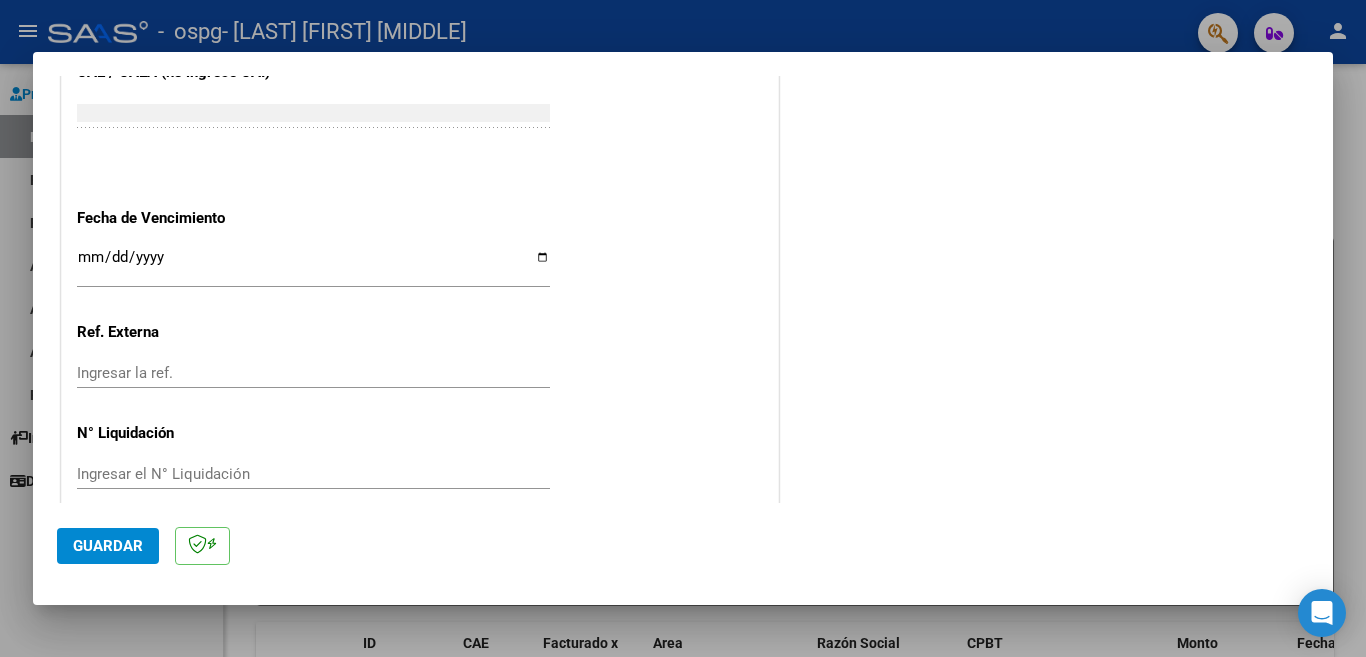click on "Guardar" 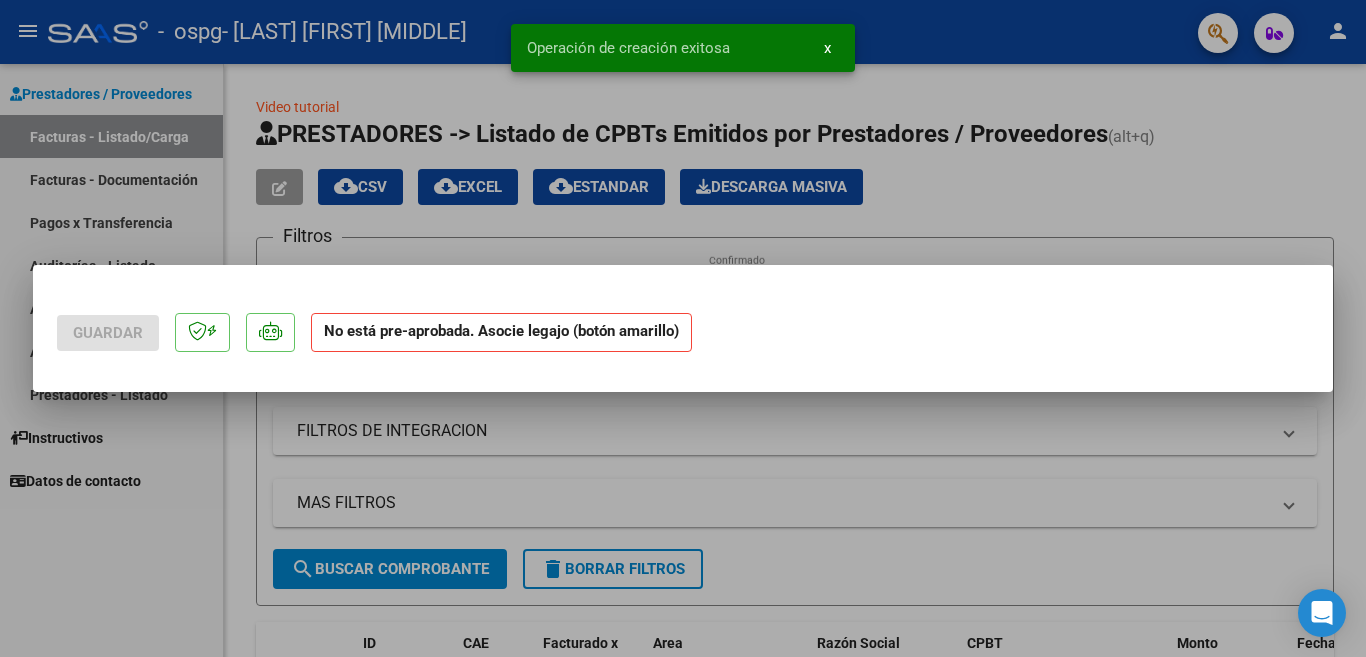 scroll, scrollTop: 0, scrollLeft: 0, axis: both 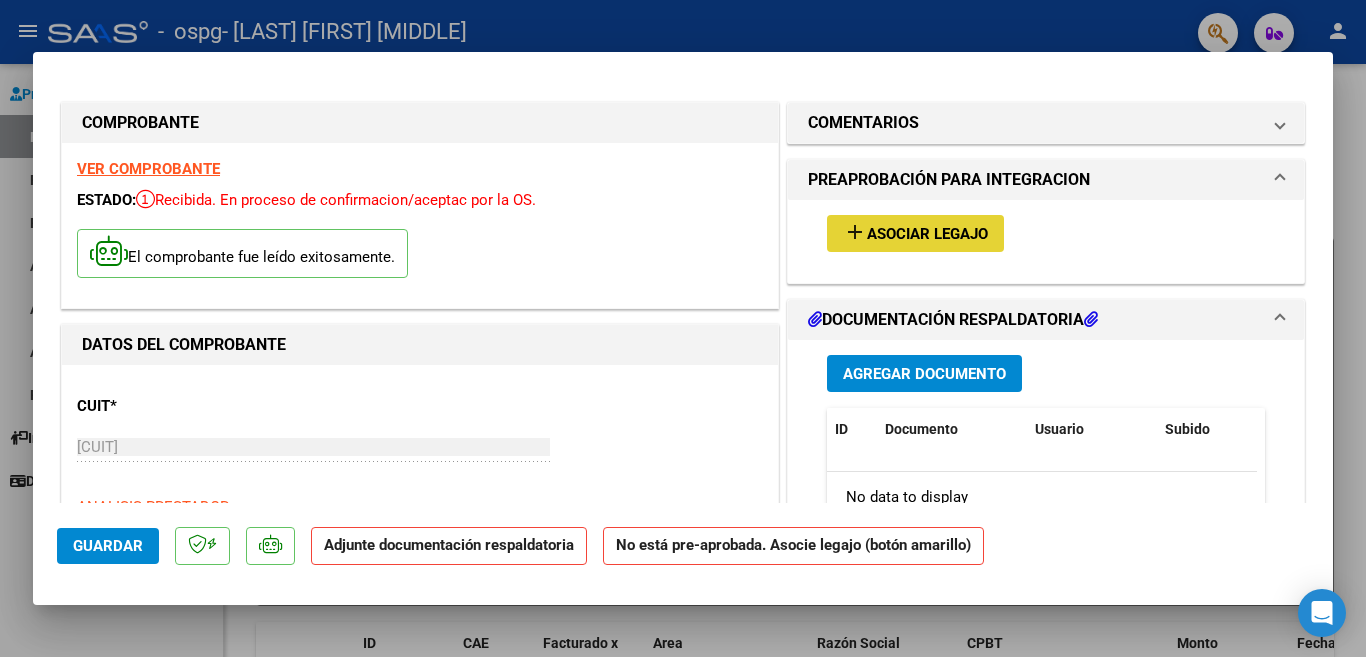 click on "Asociar Legajo" at bounding box center (927, 234) 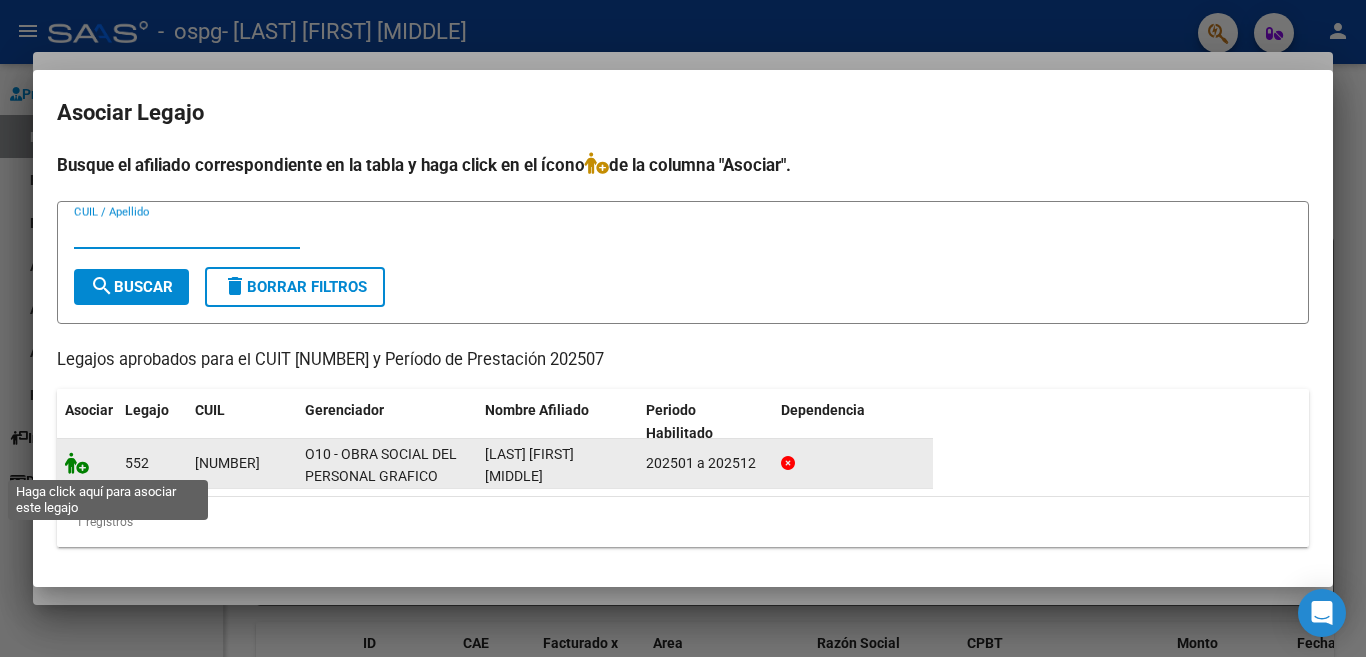 click 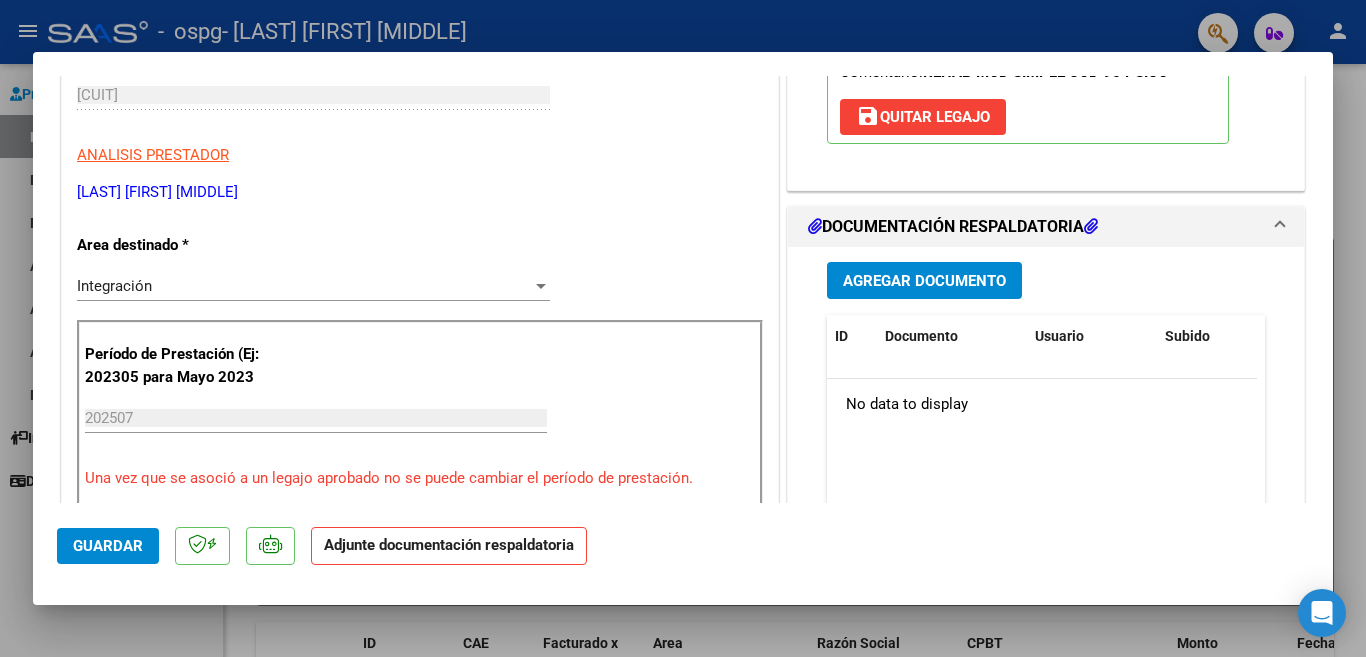 scroll, scrollTop: 440, scrollLeft: 0, axis: vertical 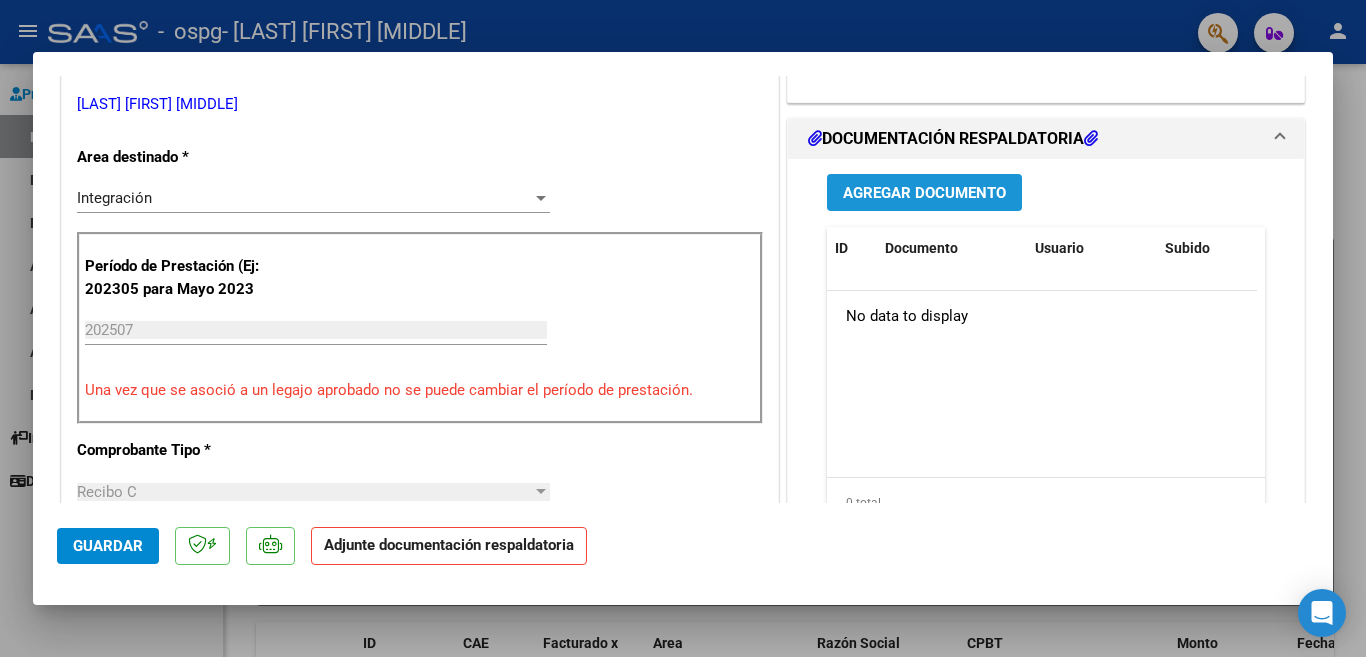 click on "Agregar Documento" at bounding box center [924, 193] 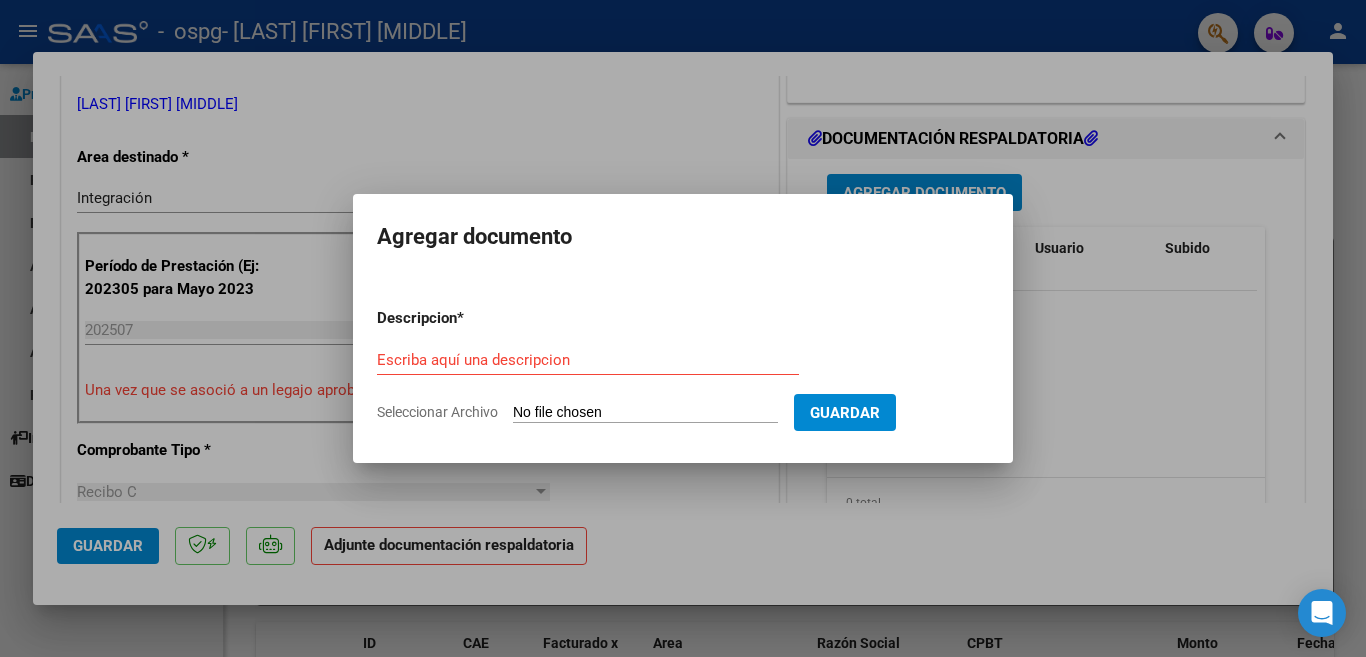 click on "Seleccionar Archivo" at bounding box center [645, 413] 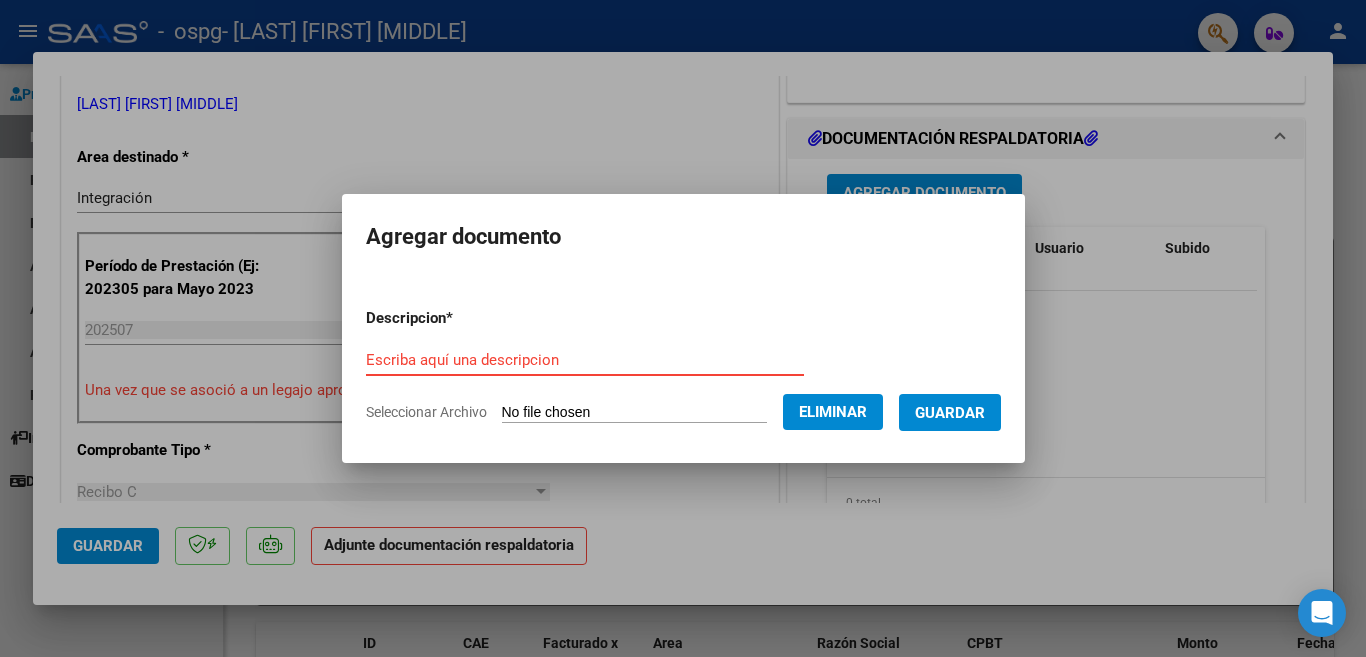 click on "Escriba aquí una descripcion" at bounding box center [585, 360] 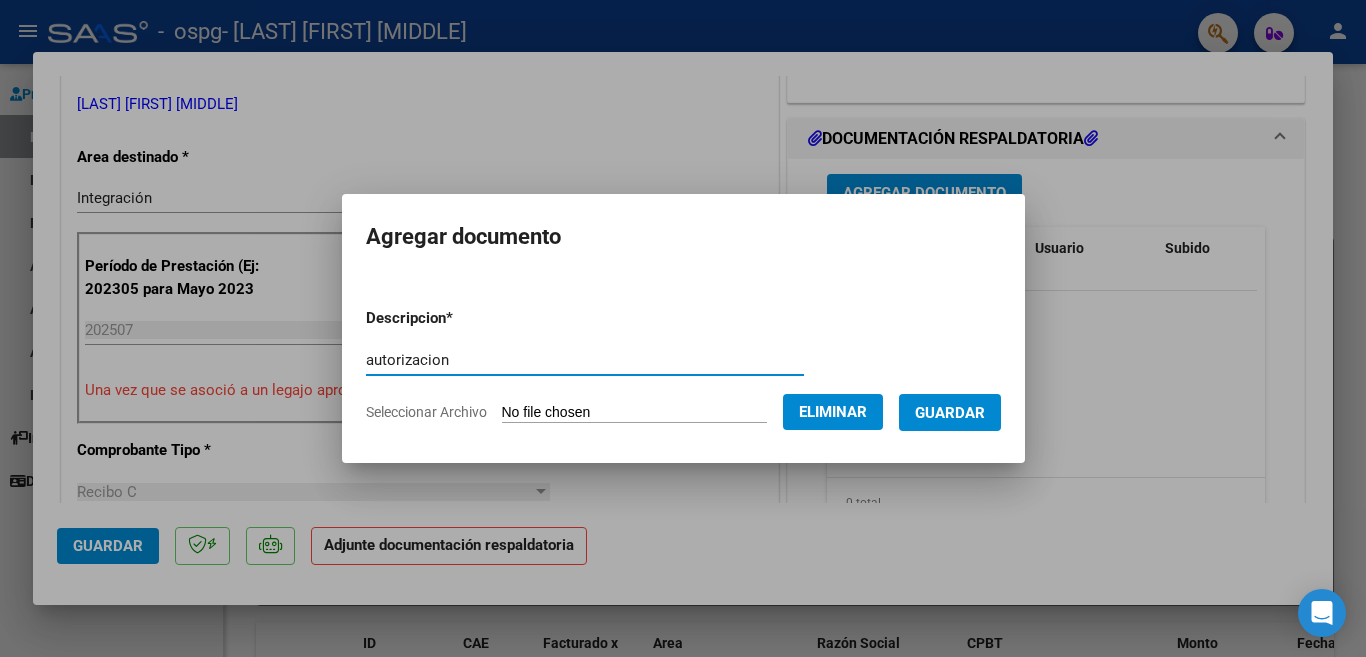 type on "autorizacion" 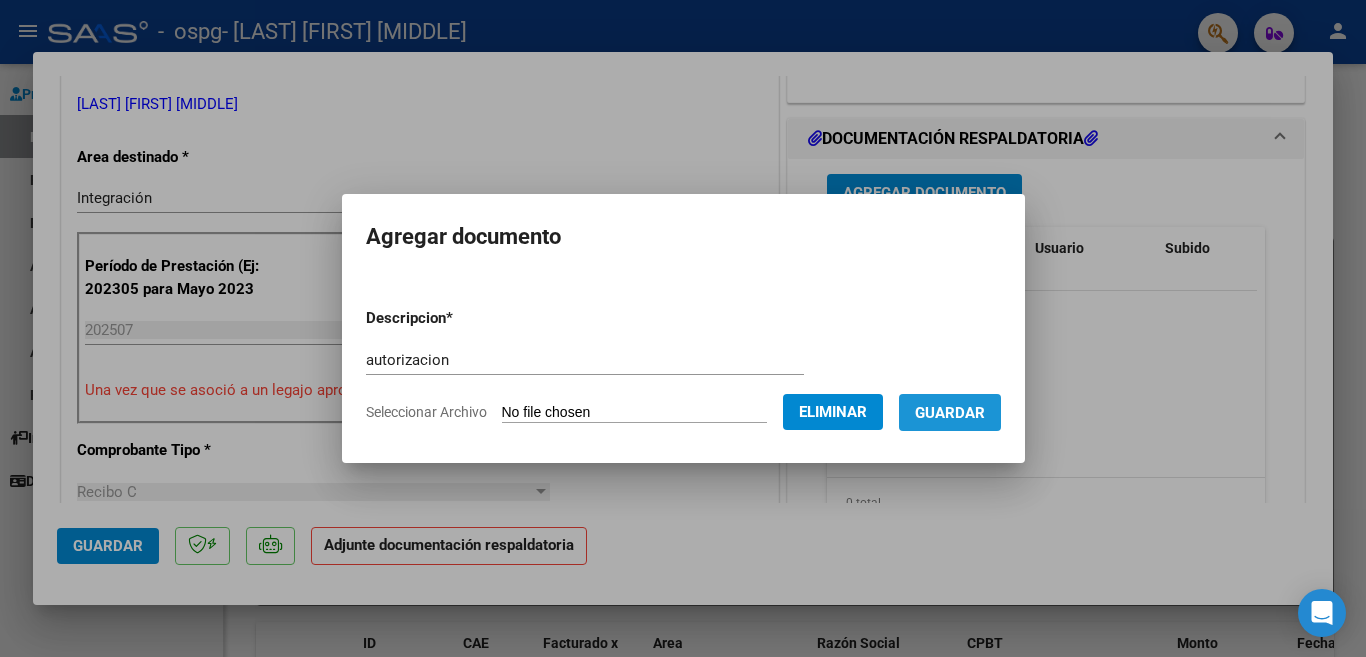 click on "Guardar" at bounding box center (950, 413) 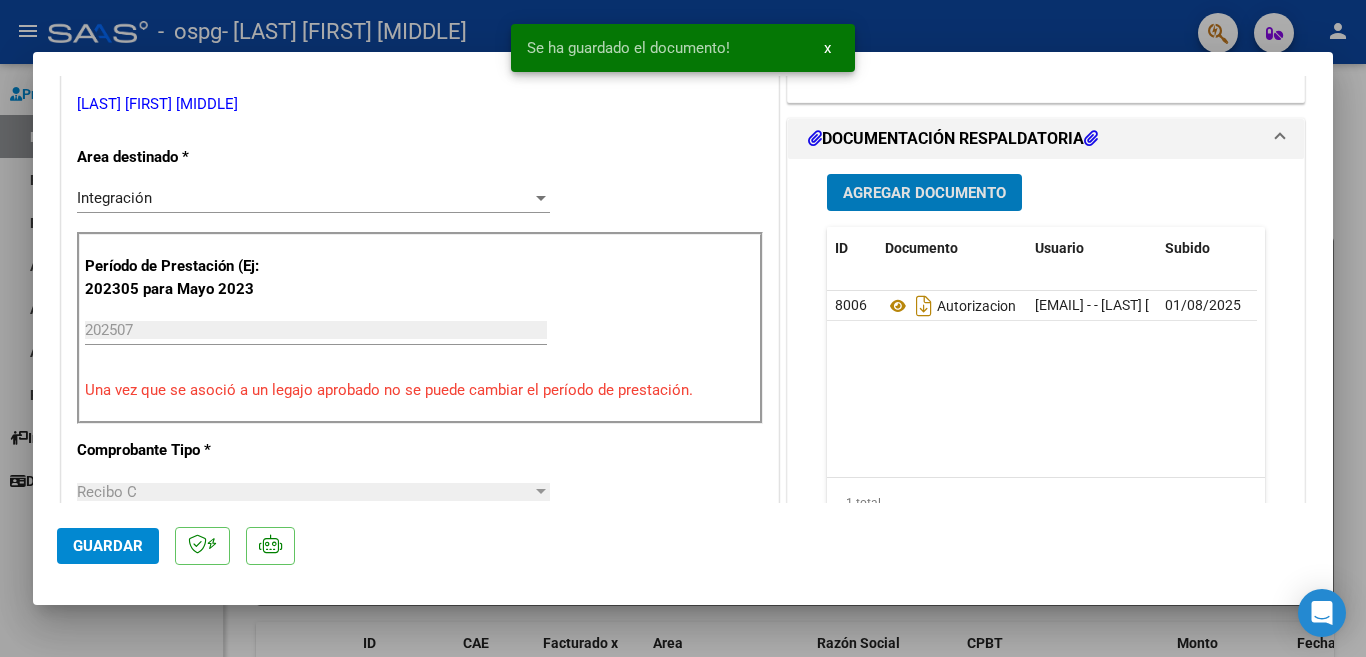 click on "Agregar Documento" at bounding box center [924, 193] 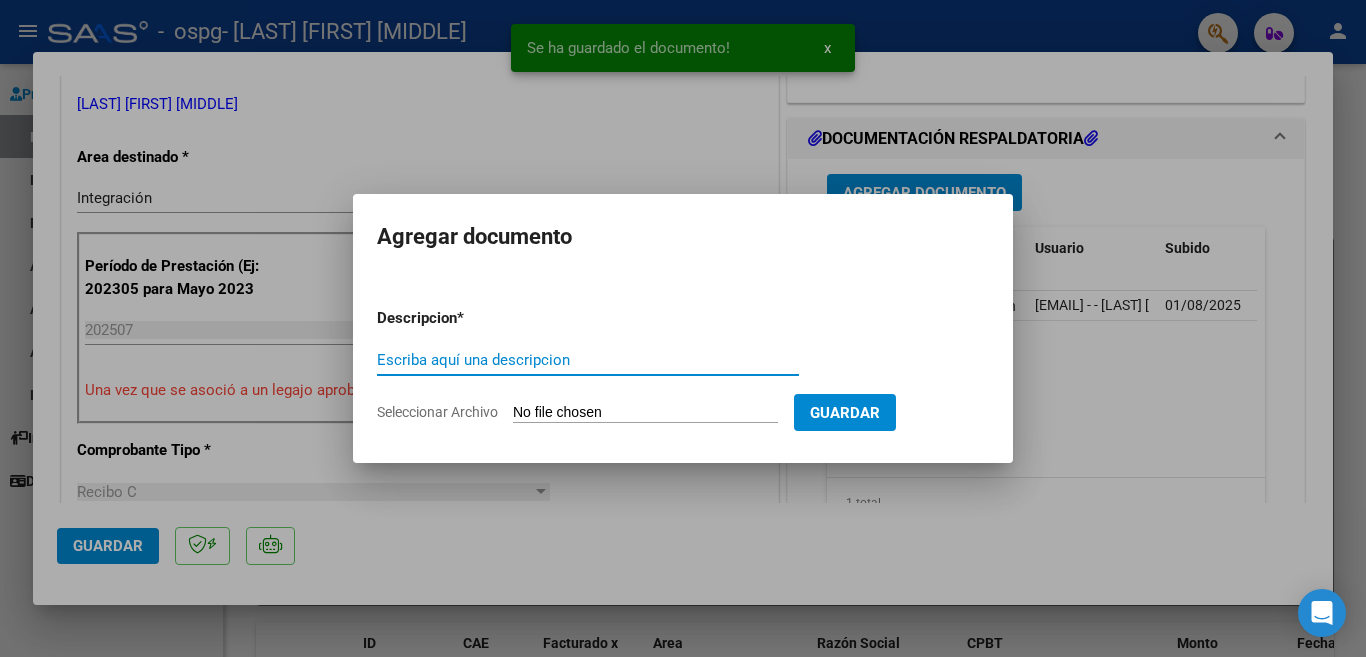 click on "Seleccionar Archivo" at bounding box center (645, 413) 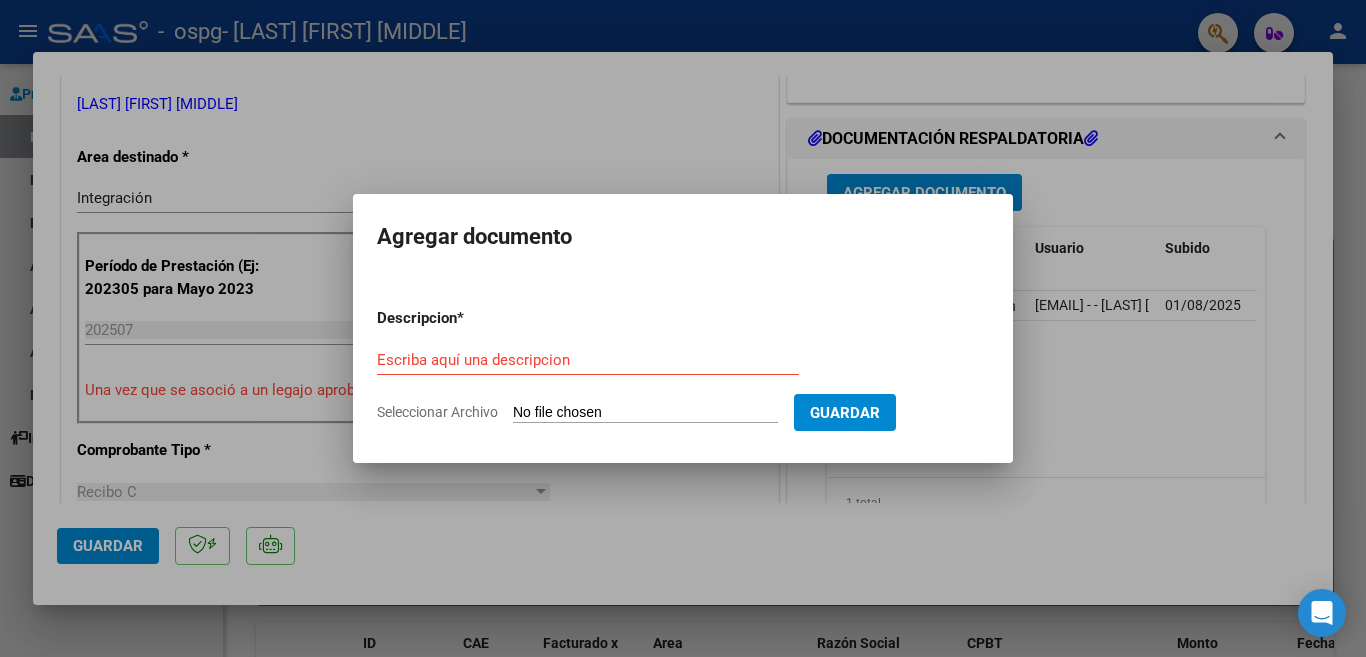 type on "C:\fakepath\informe lucas ceballos  psicologia.pdf" 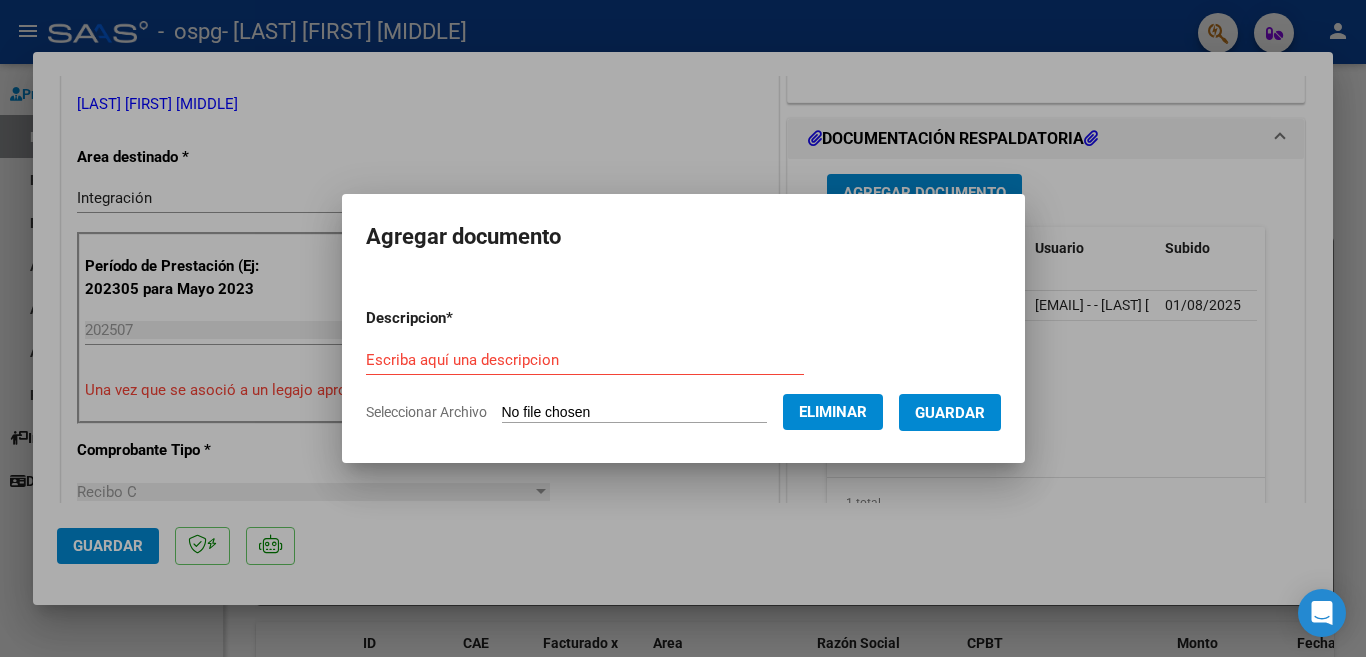 click on "Escriba aquí una descripcion" at bounding box center (585, 360) 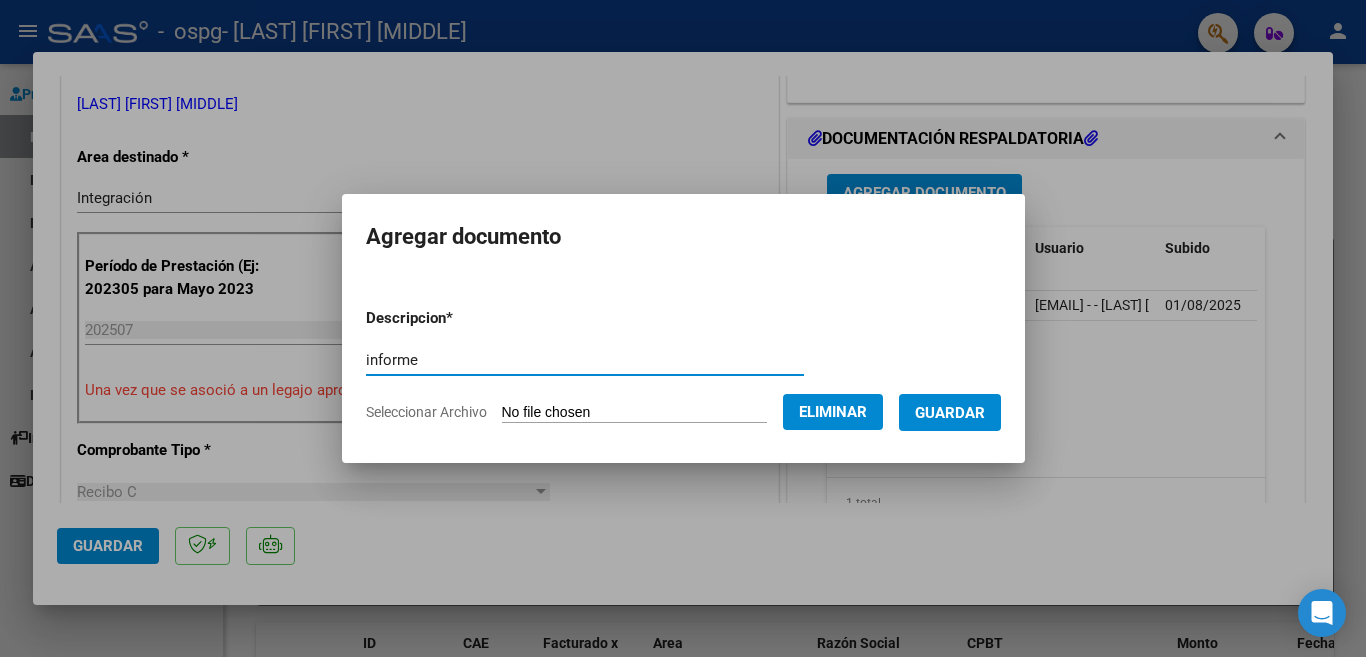 type on "informe" 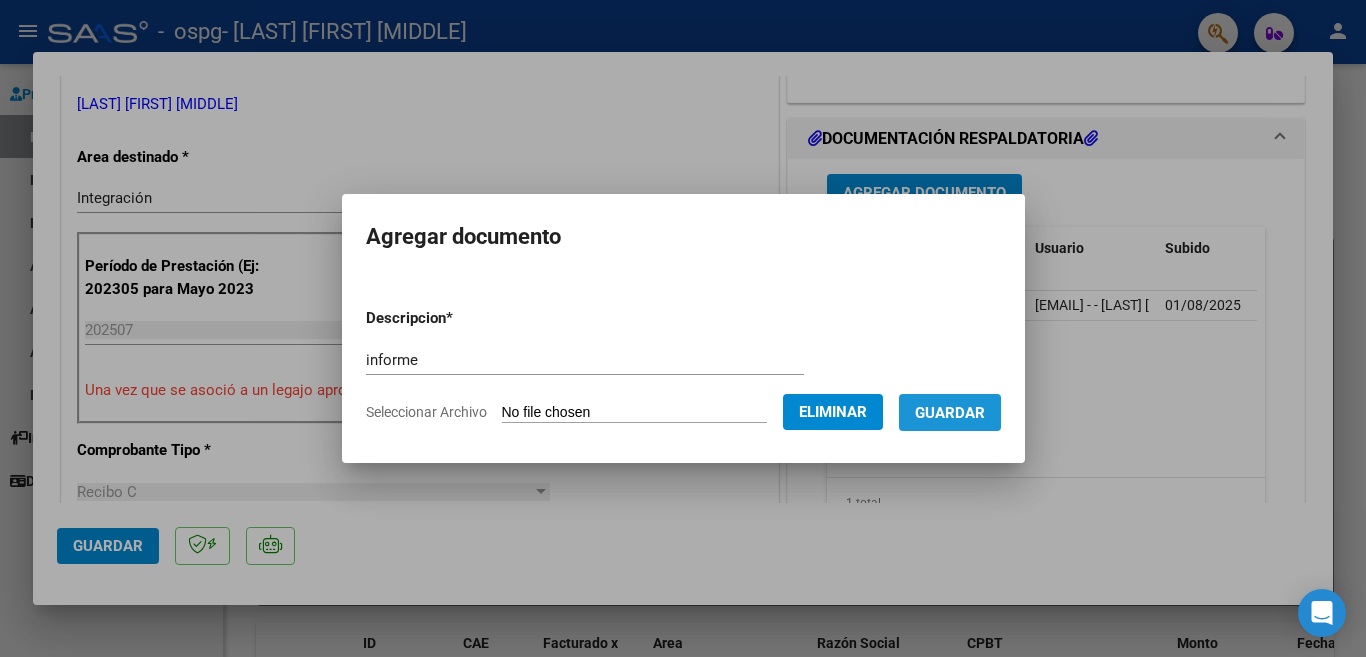 click on "Guardar" at bounding box center (950, 413) 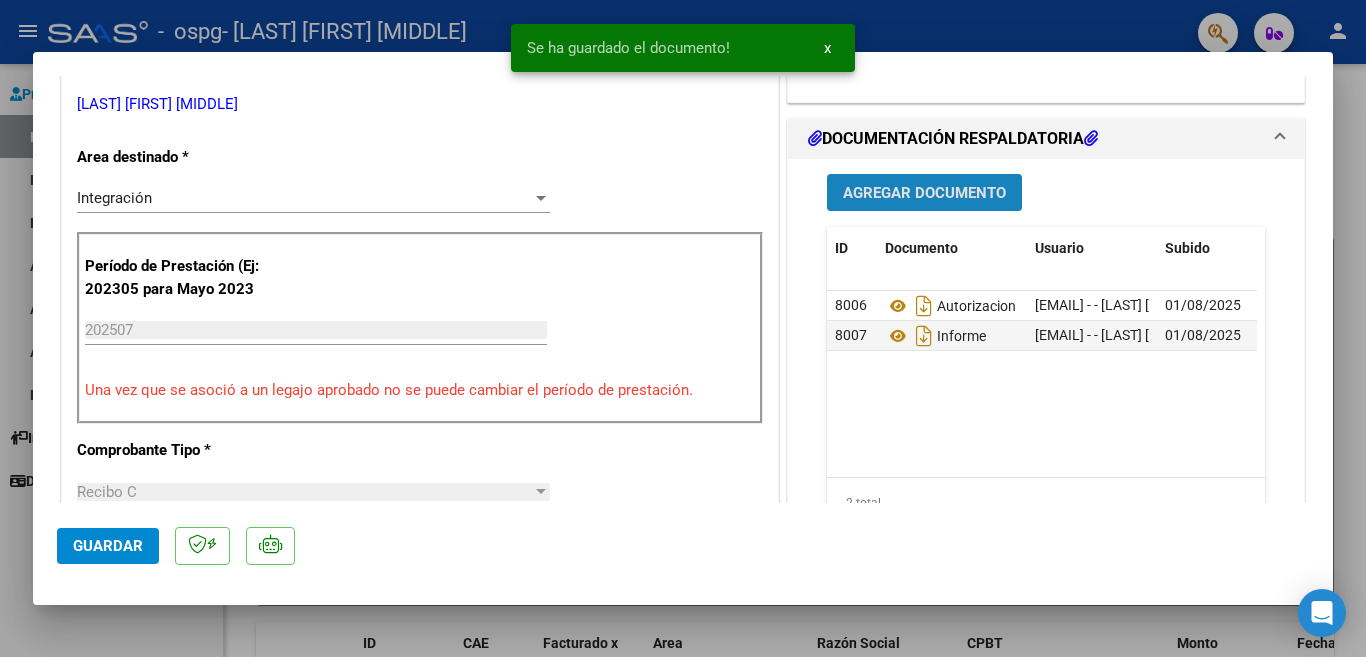 click on "Agregar Documento" at bounding box center [924, 193] 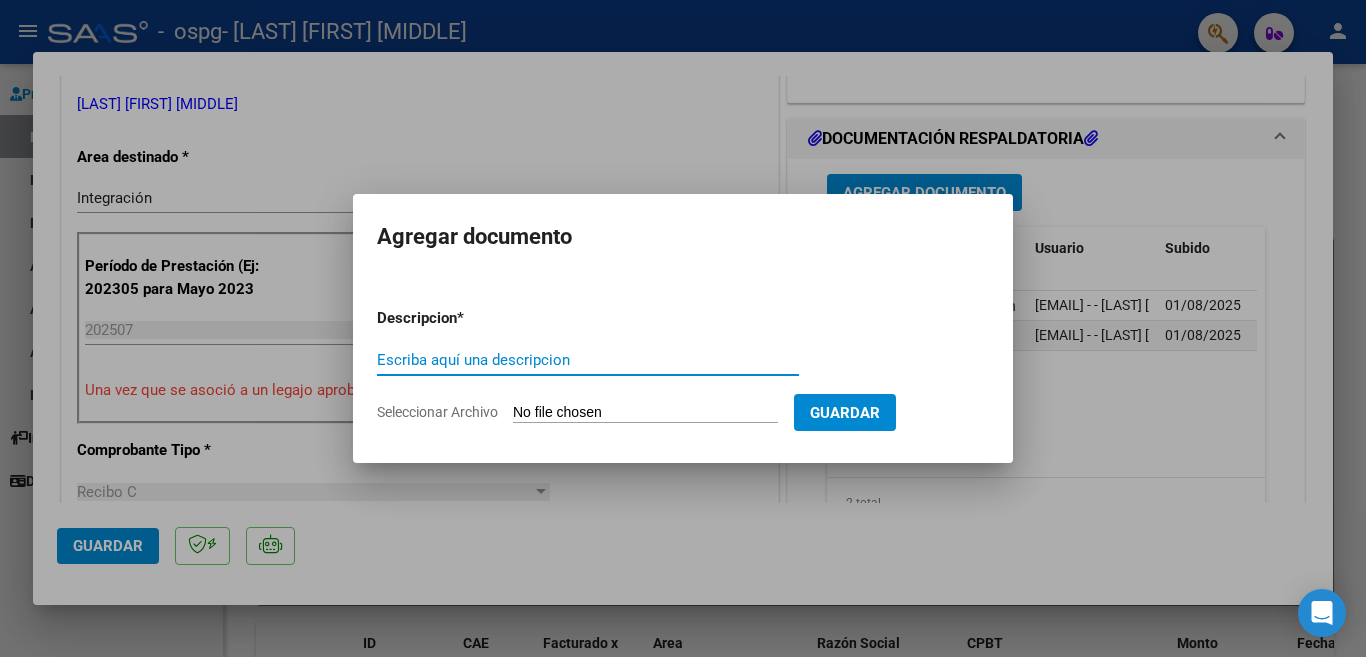click on "Seleccionar Archivo" at bounding box center [645, 413] 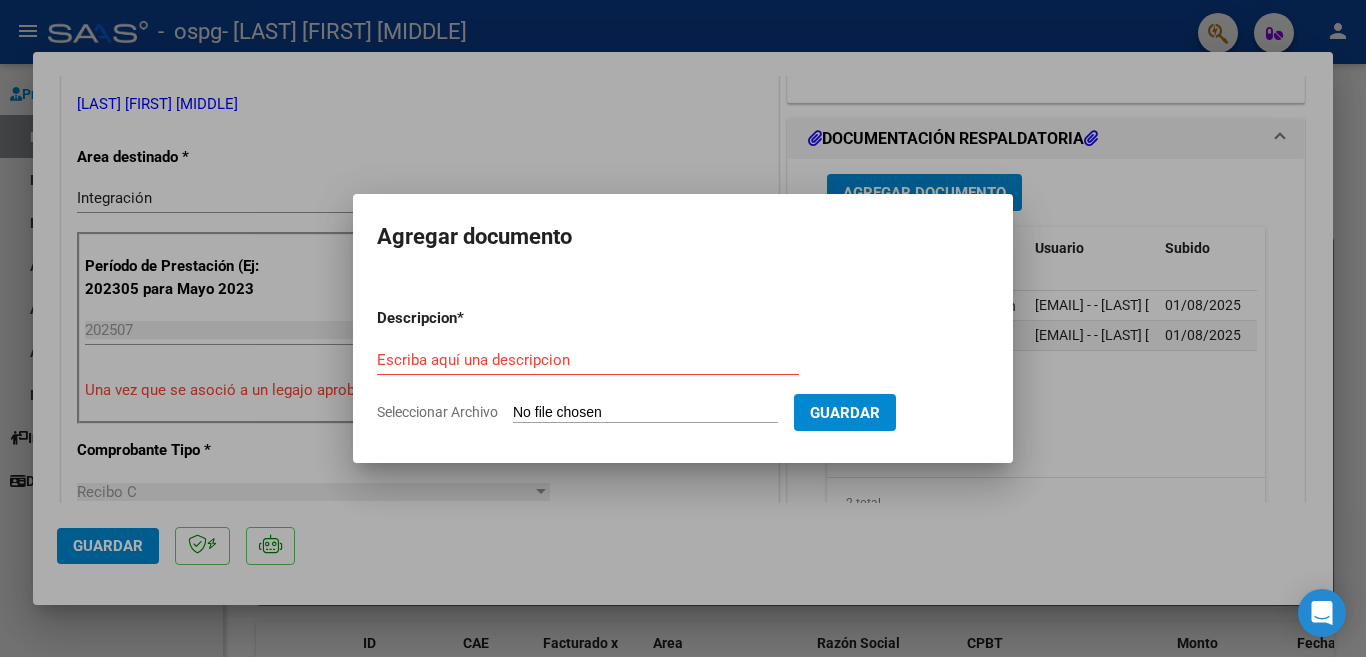 type on "C:\fakepath\planilla.pdf" 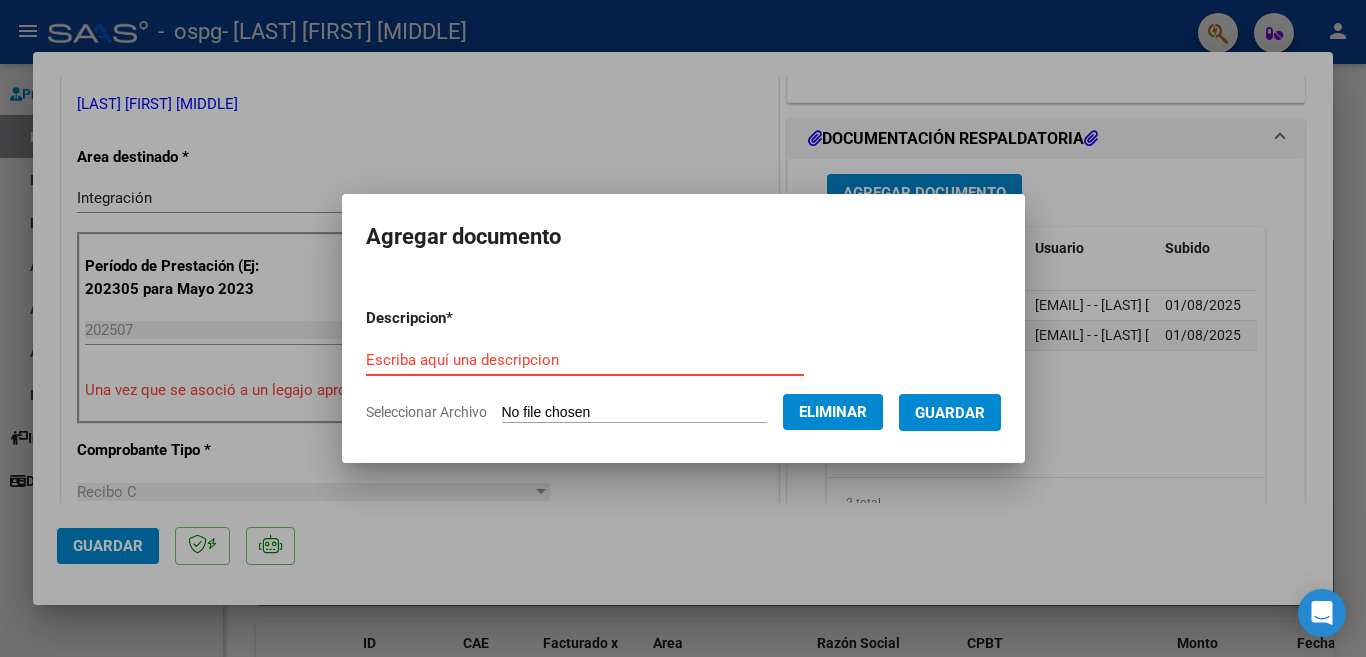 click on "Escriba aquí una descripcion" at bounding box center (585, 360) 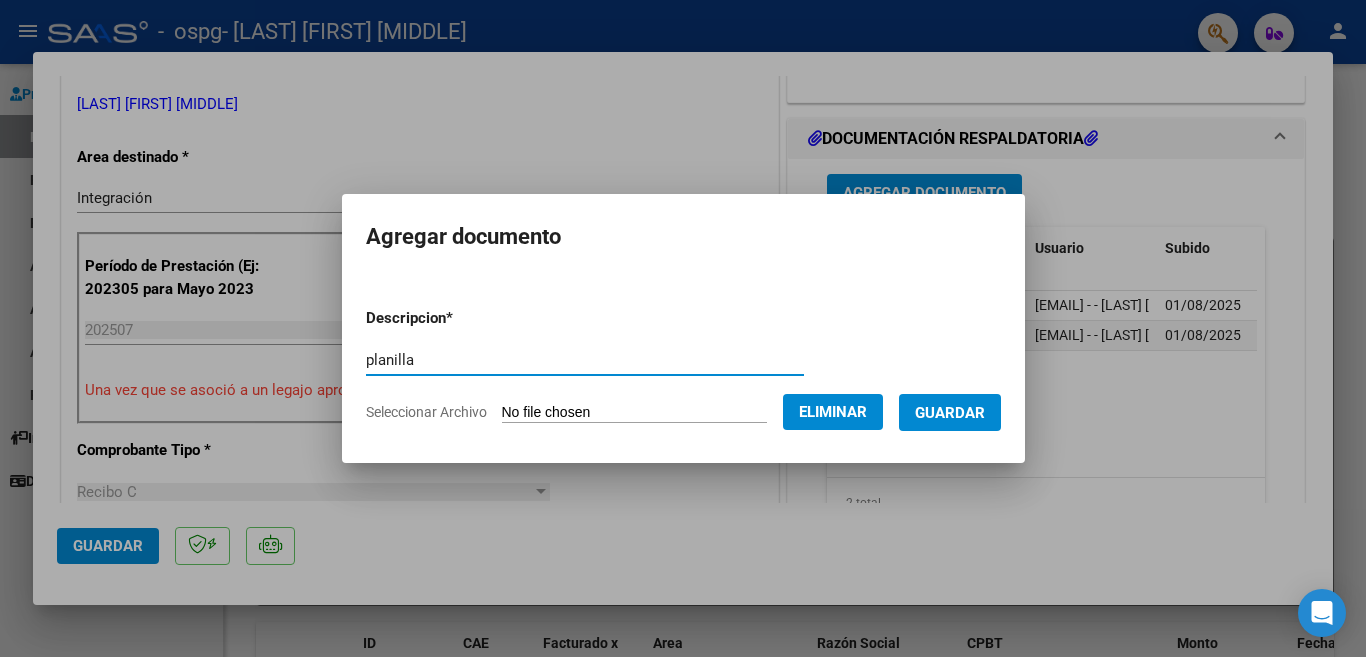 type on "planilla" 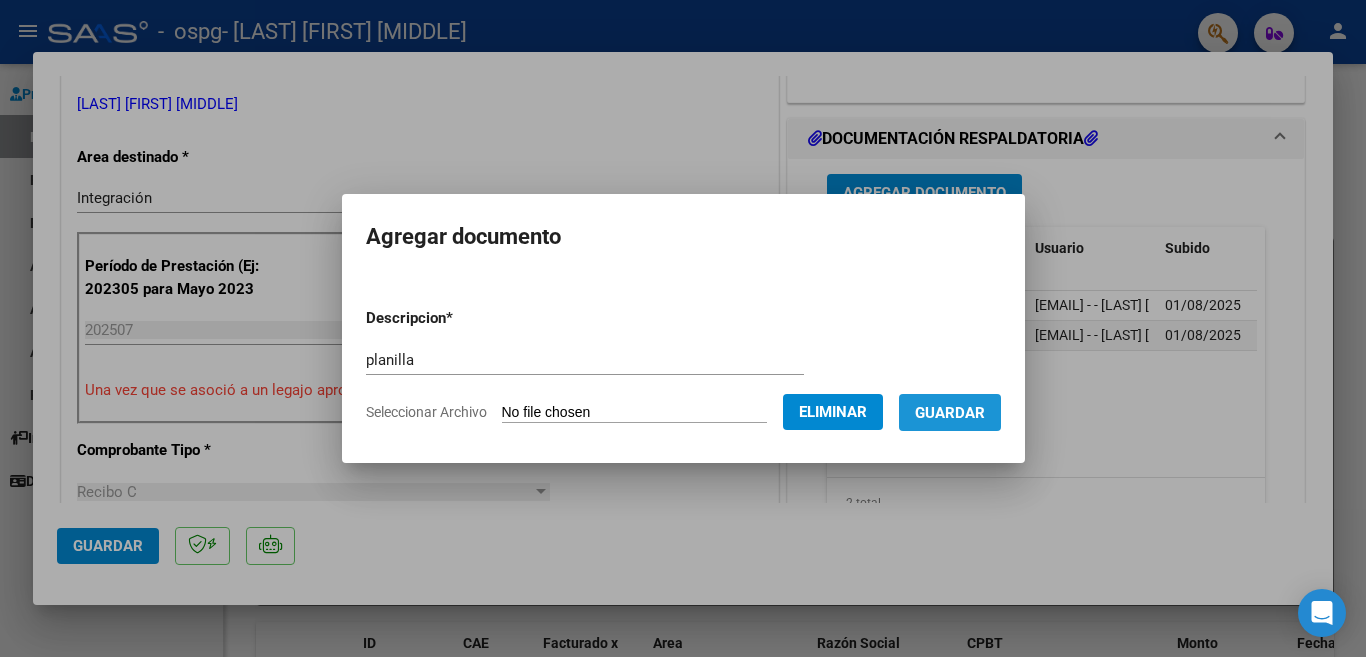 click on "Guardar" at bounding box center (950, 413) 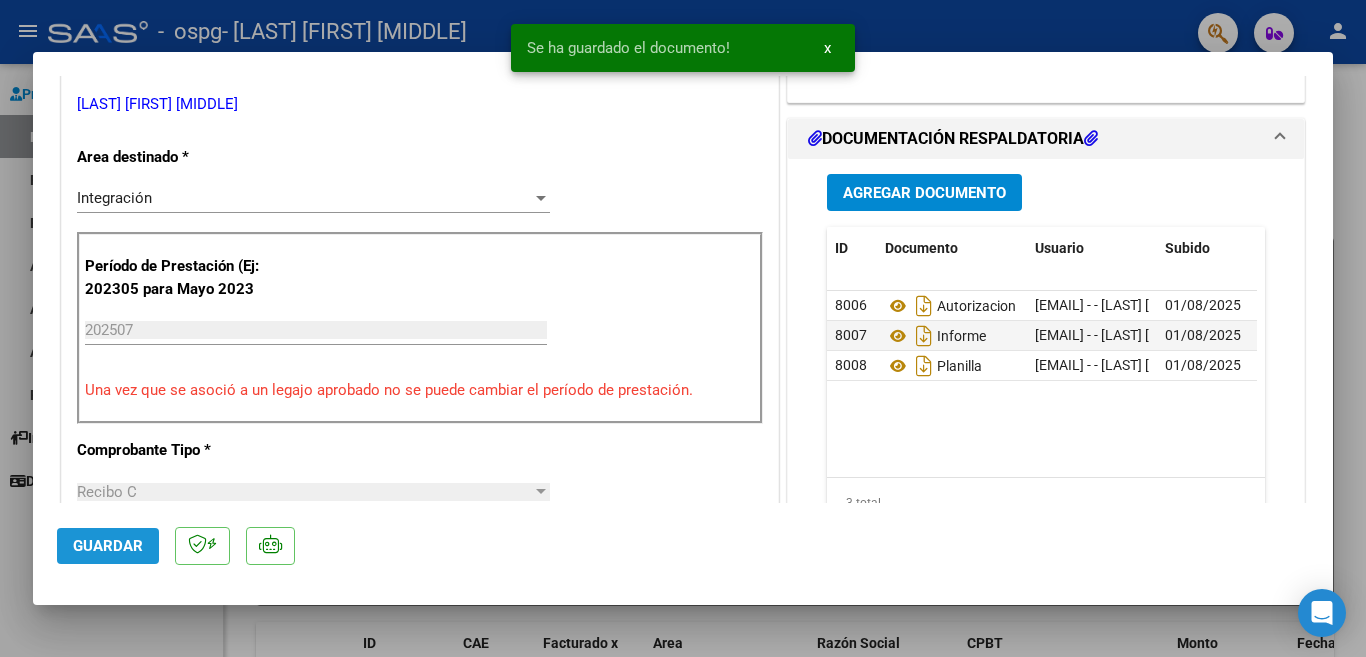 click on "Guardar" 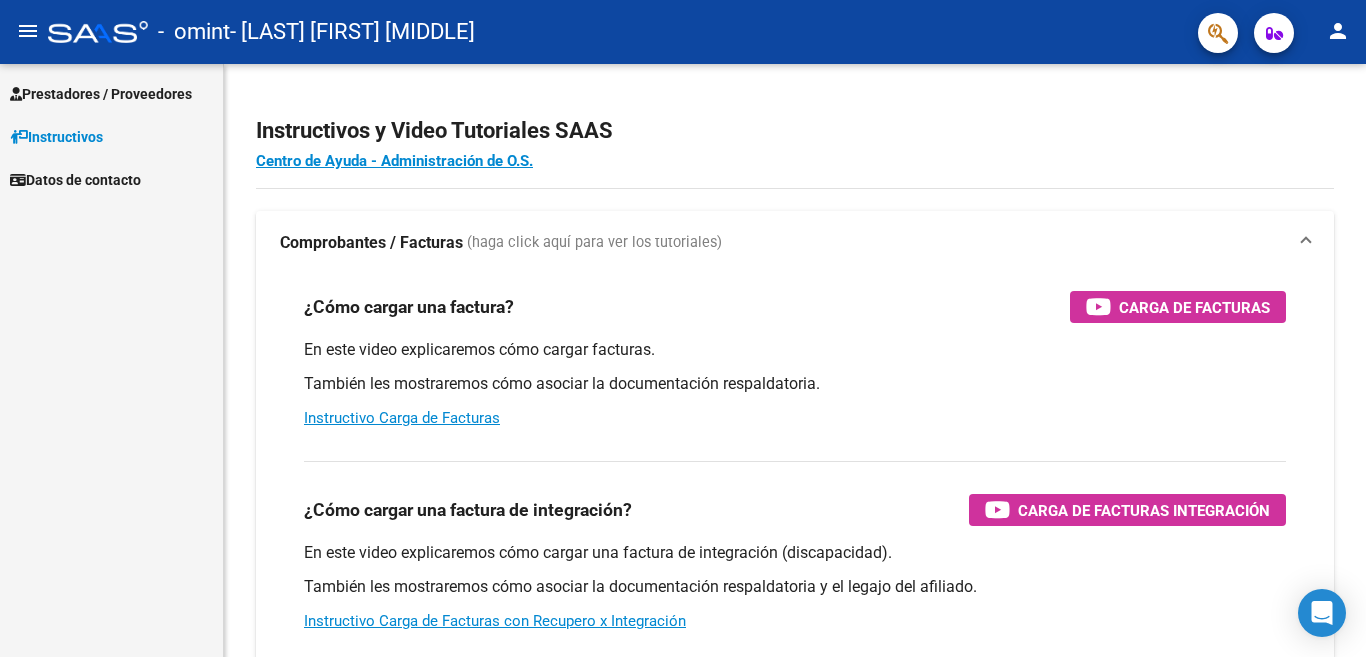 scroll, scrollTop: 0, scrollLeft: 0, axis: both 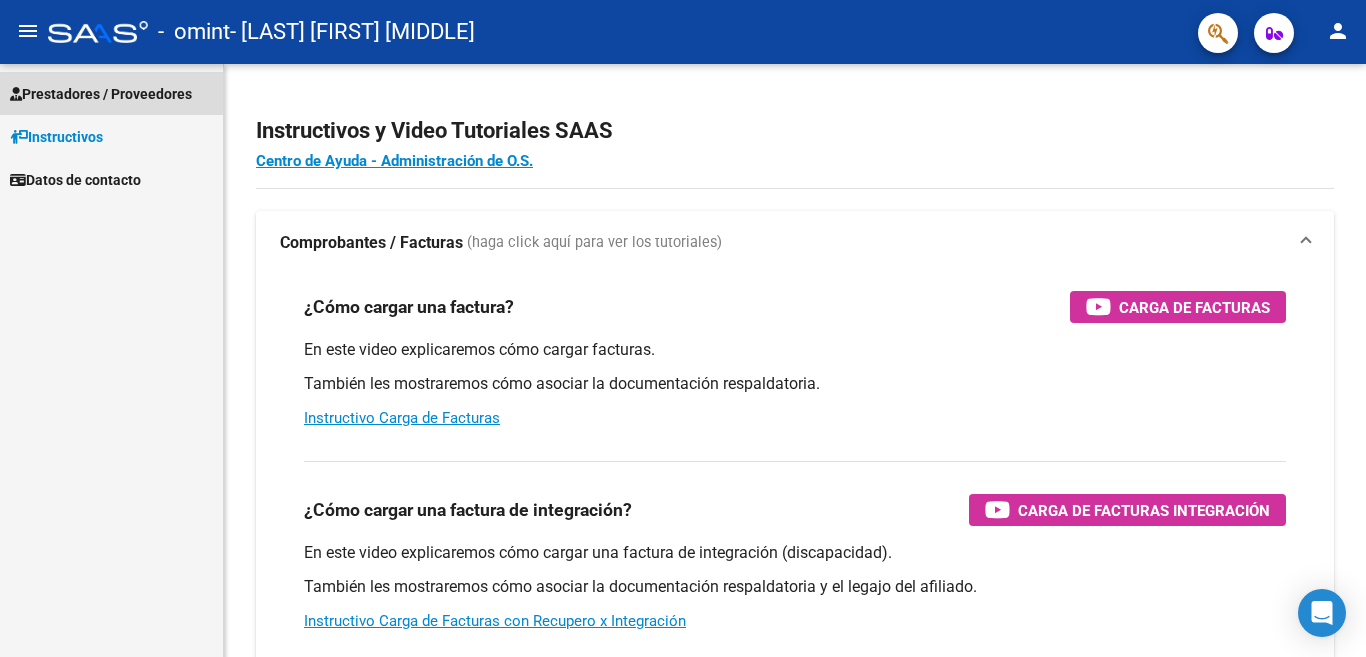 click on "Prestadores / Proveedores" at bounding box center [101, 94] 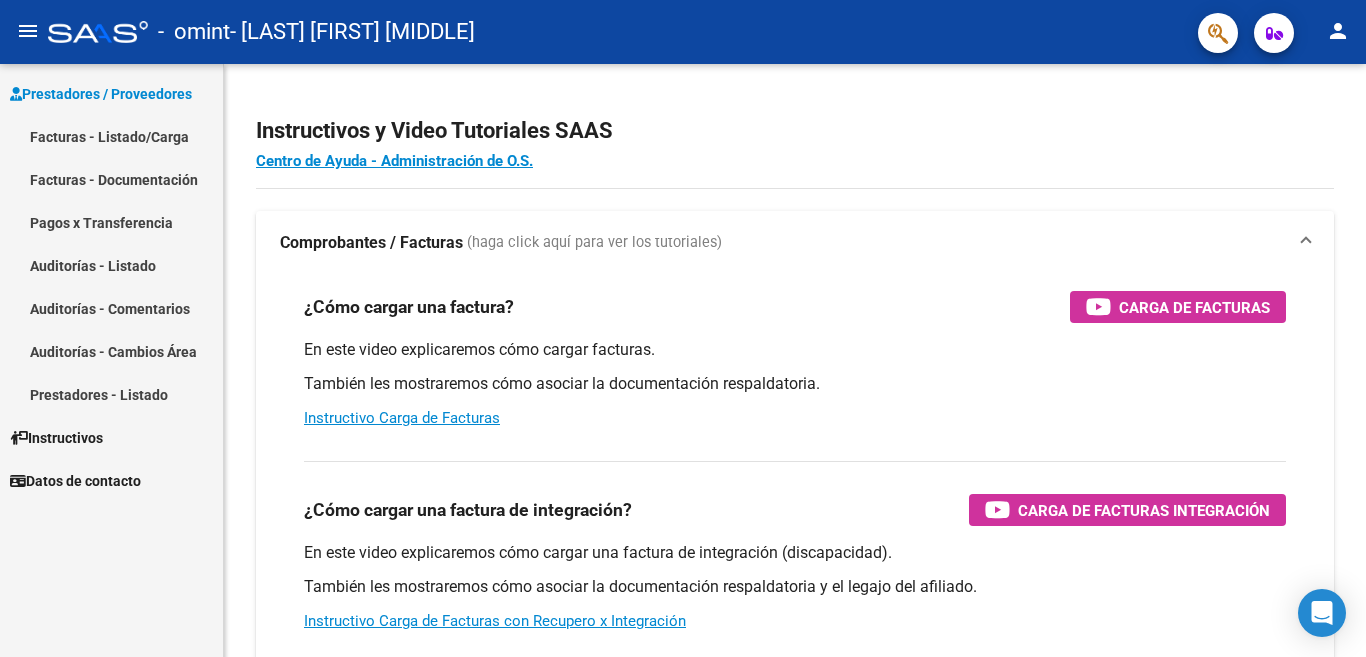 click on "Facturas - Listado/Carga" at bounding box center (111, 136) 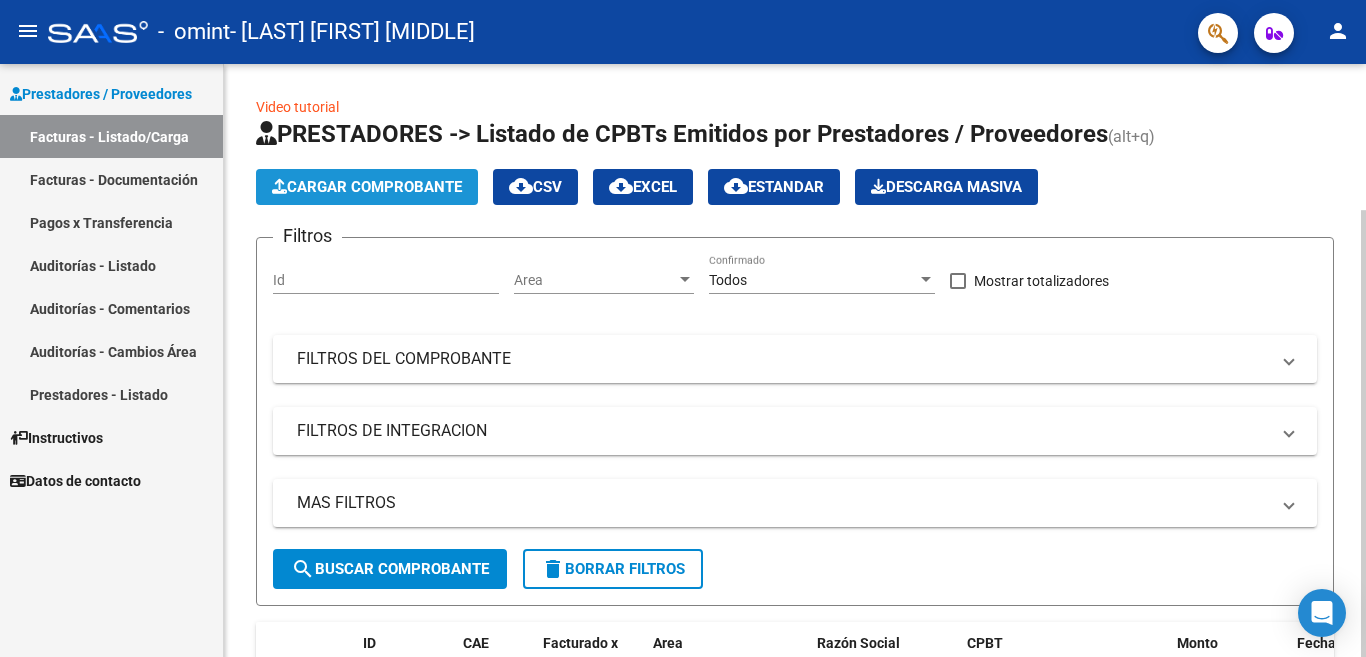 click on "Cargar Comprobante" 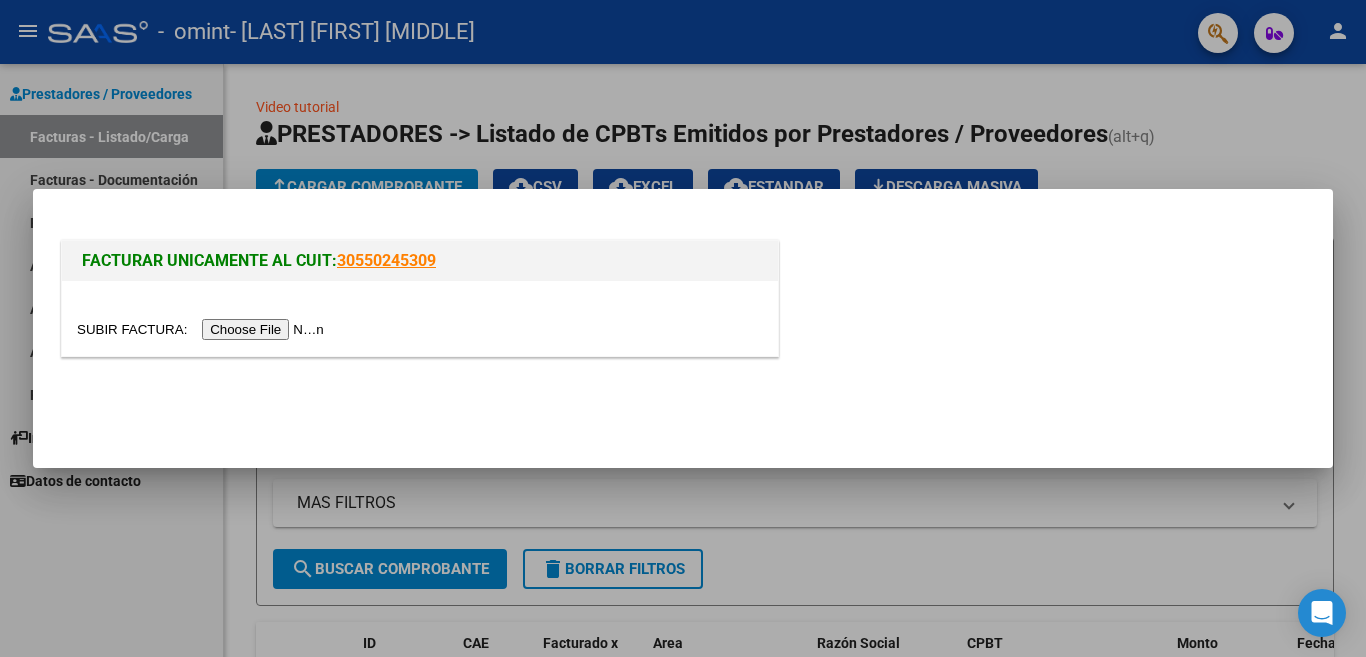 click at bounding box center (203, 329) 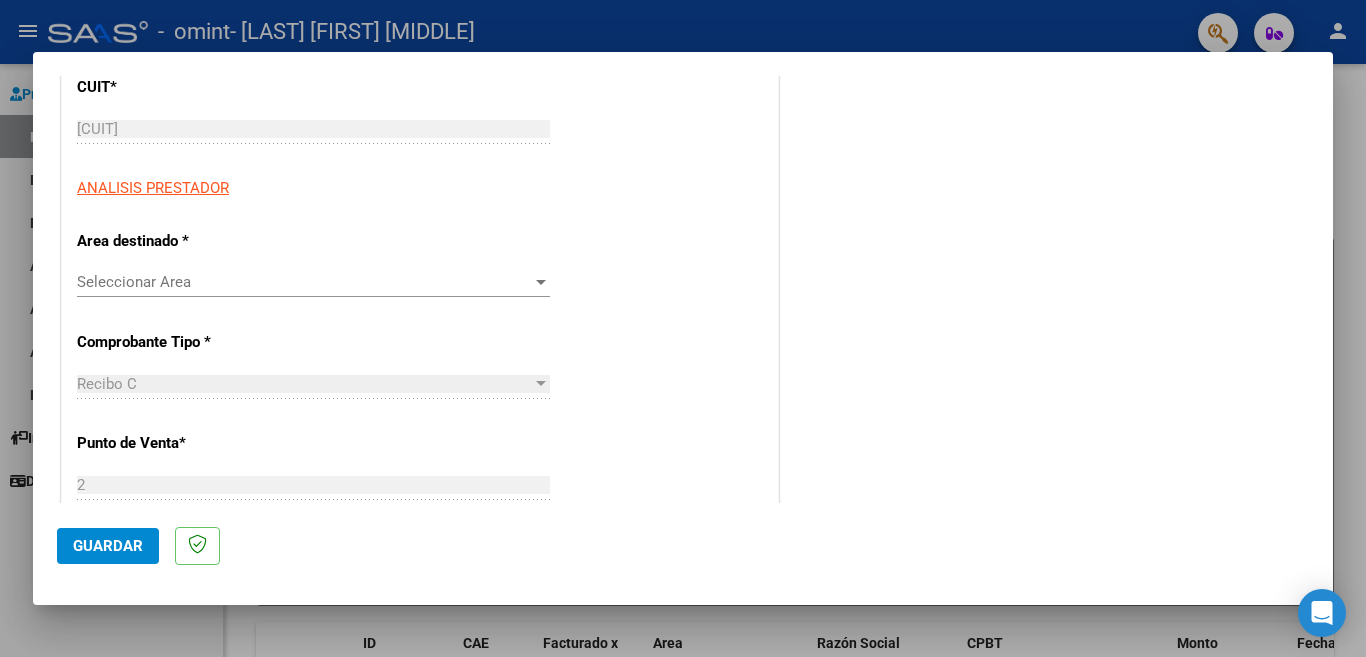 scroll, scrollTop: 320, scrollLeft: 0, axis: vertical 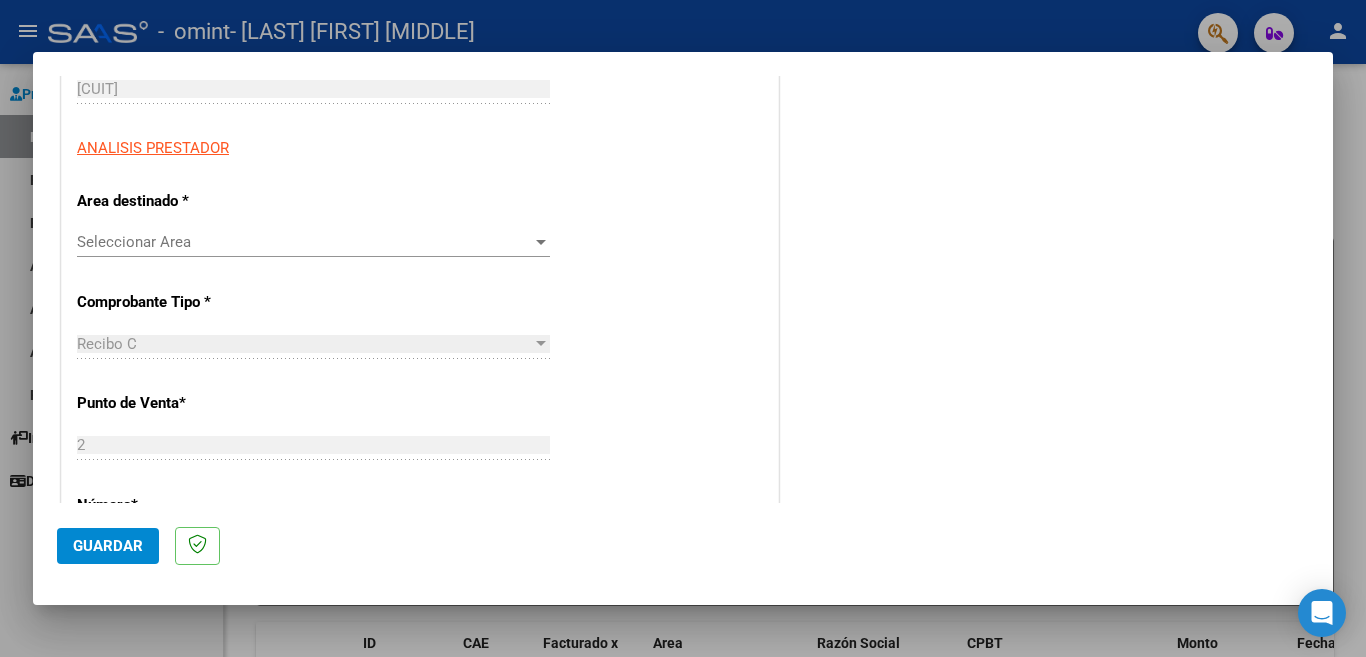 click at bounding box center (541, 242) 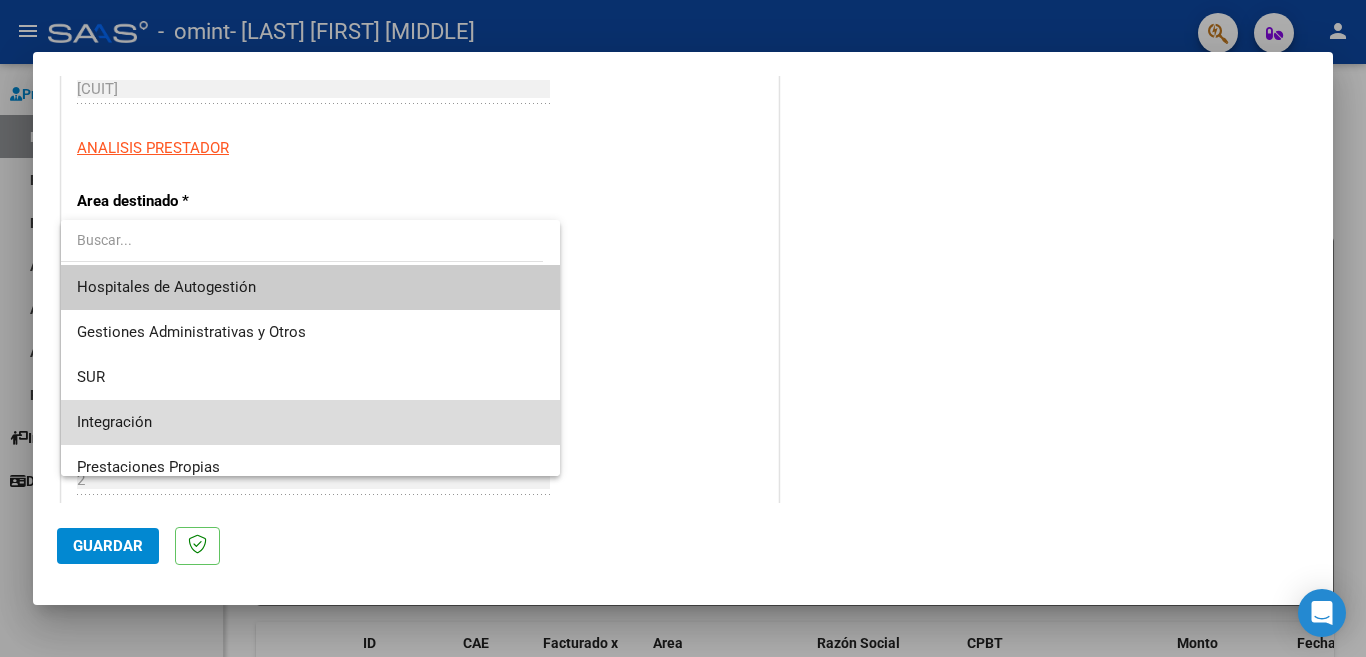 click on "Integración" at bounding box center (310, 422) 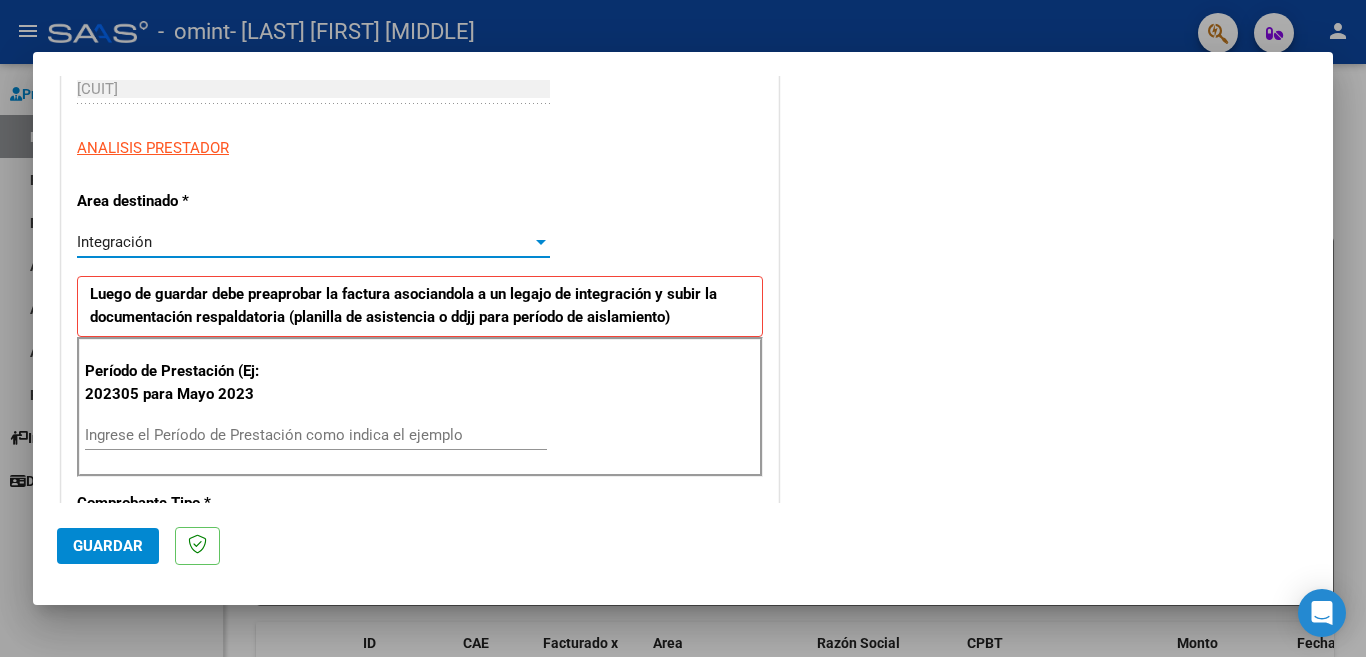 click on "Ingrese el Período de Prestación como indica el ejemplo" at bounding box center (316, 435) 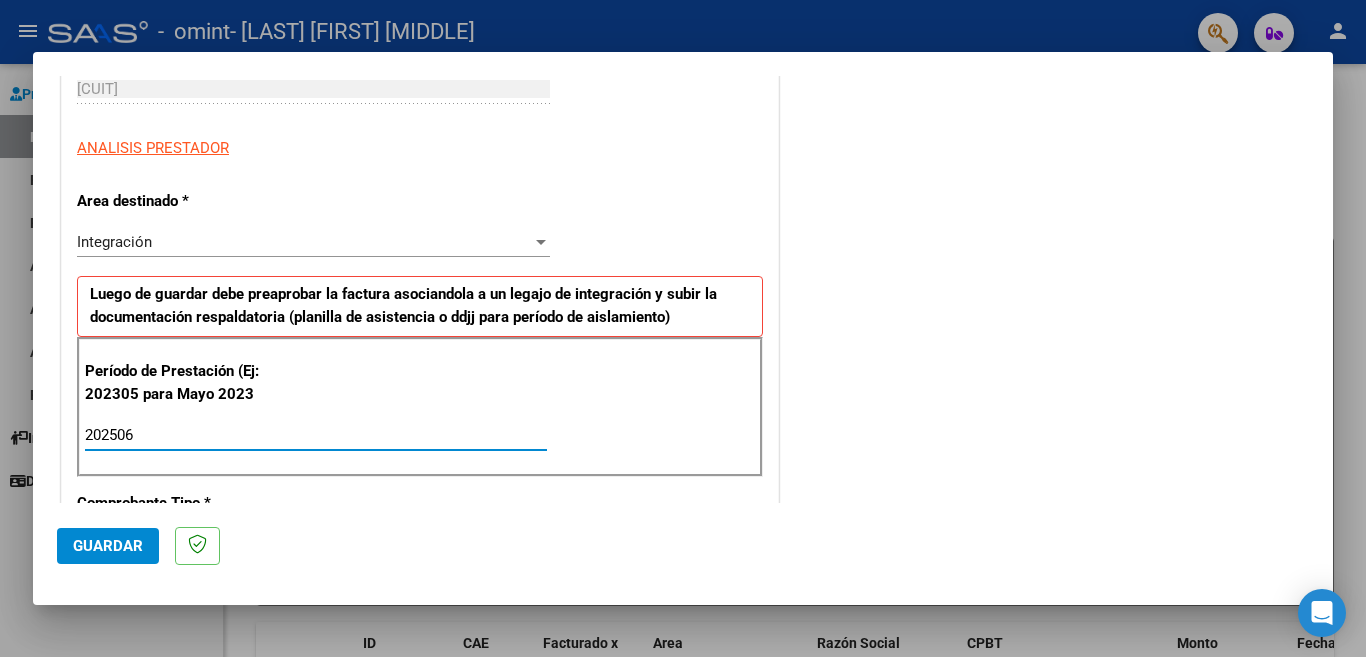 type on "202506" 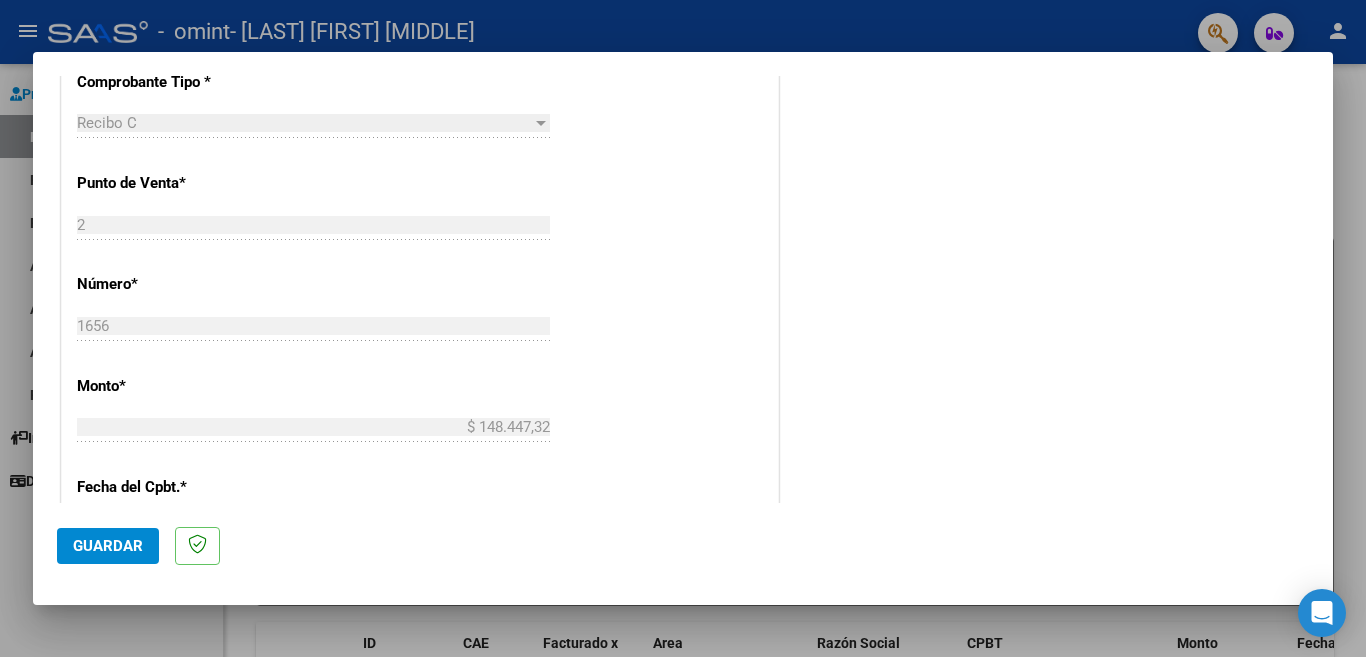 scroll, scrollTop: 760, scrollLeft: 0, axis: vertical 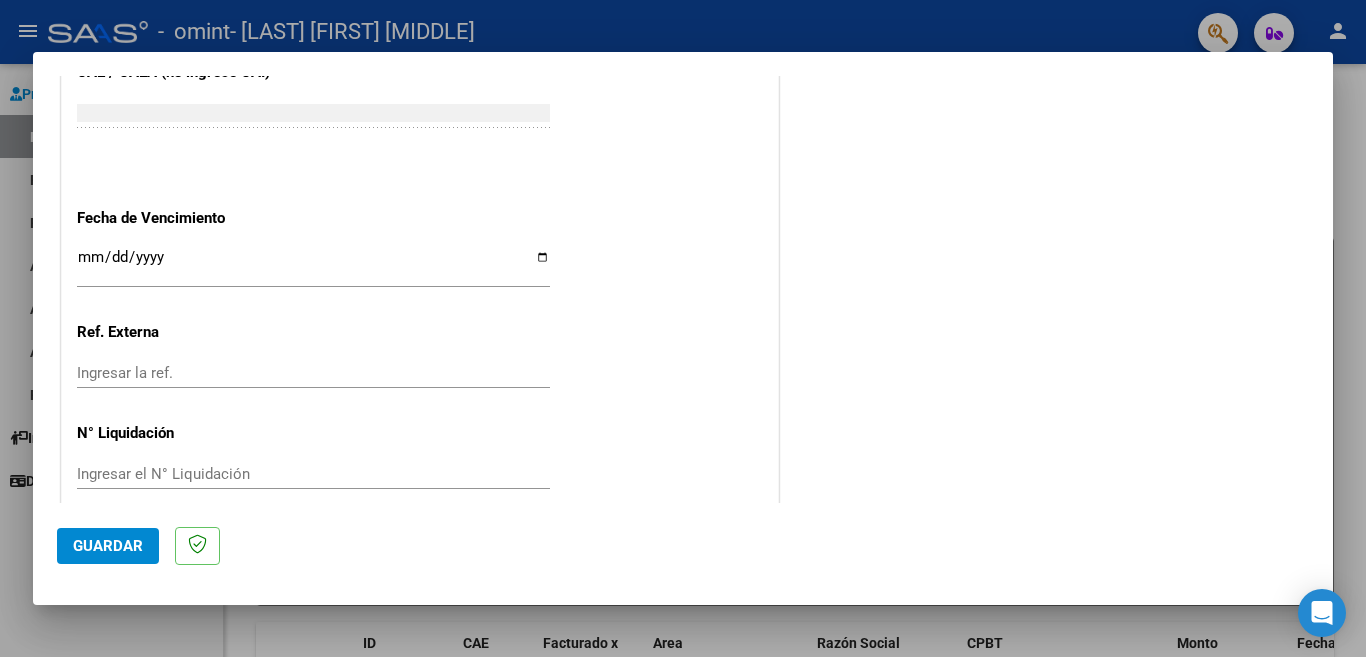 click on "Guardar" 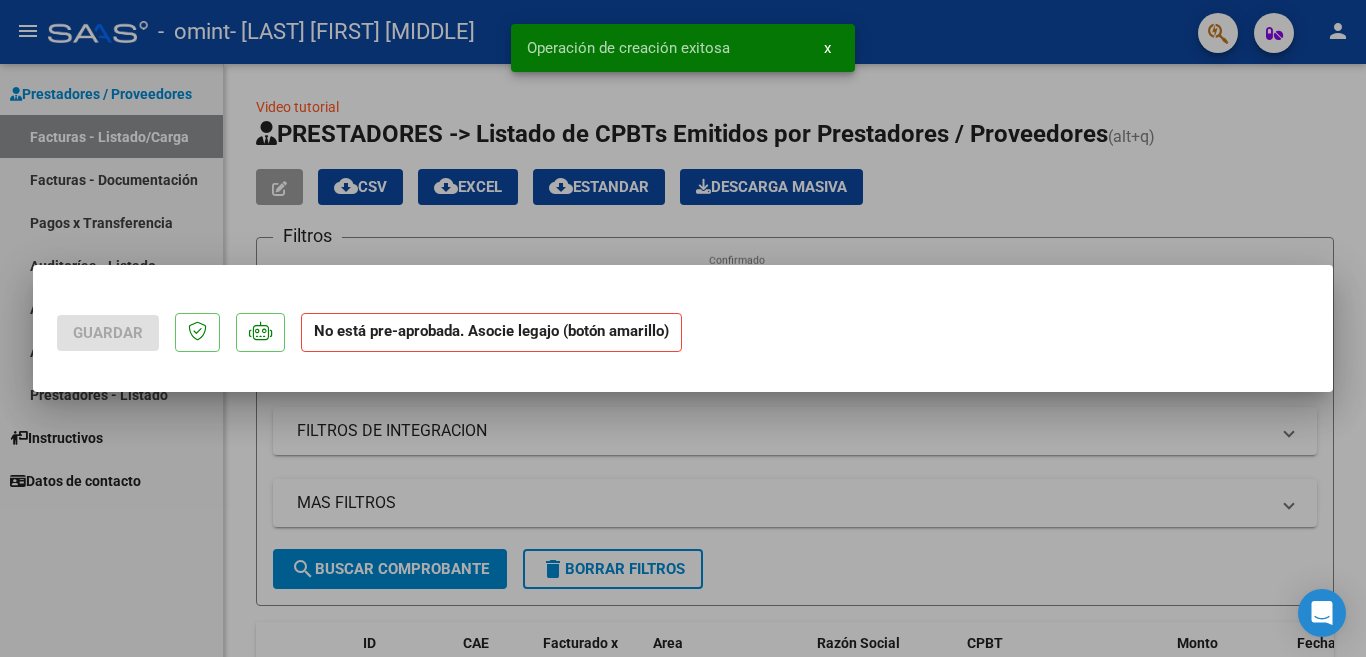 scroll, scrollTop: 0, scrollLeft: 0, axis: both 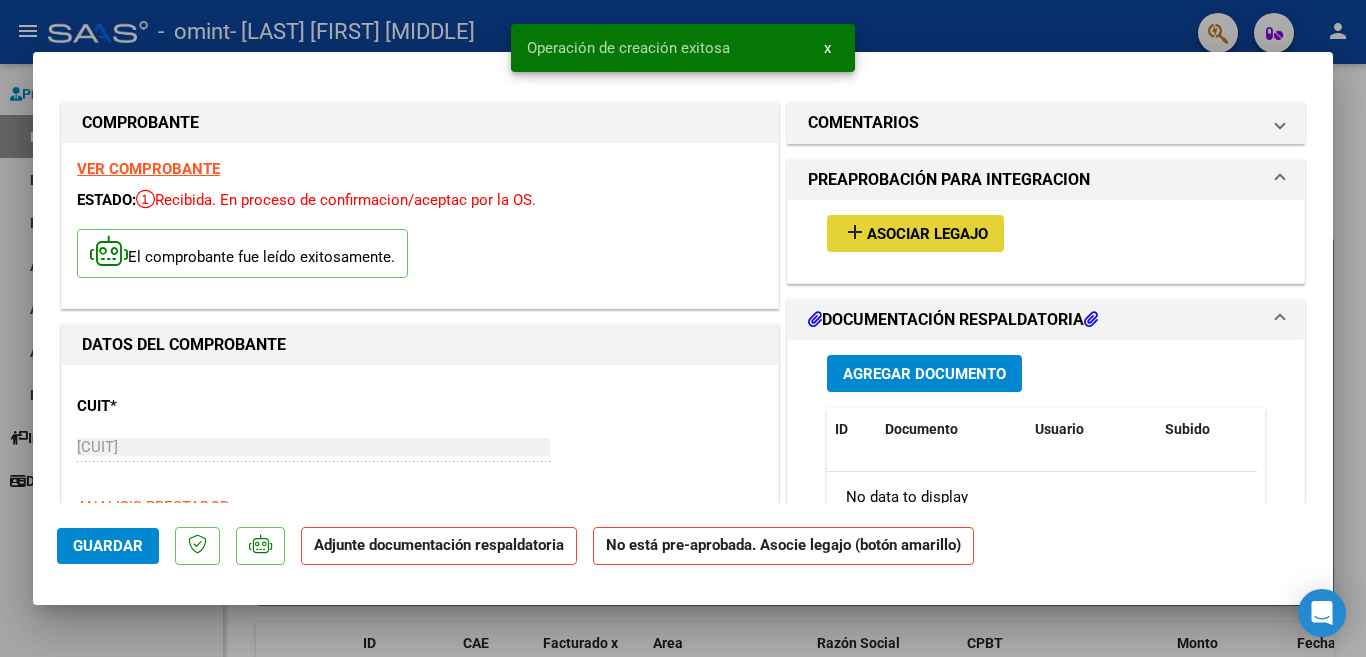 click on "Asociar Legajo" at bounding box center (927, 234) 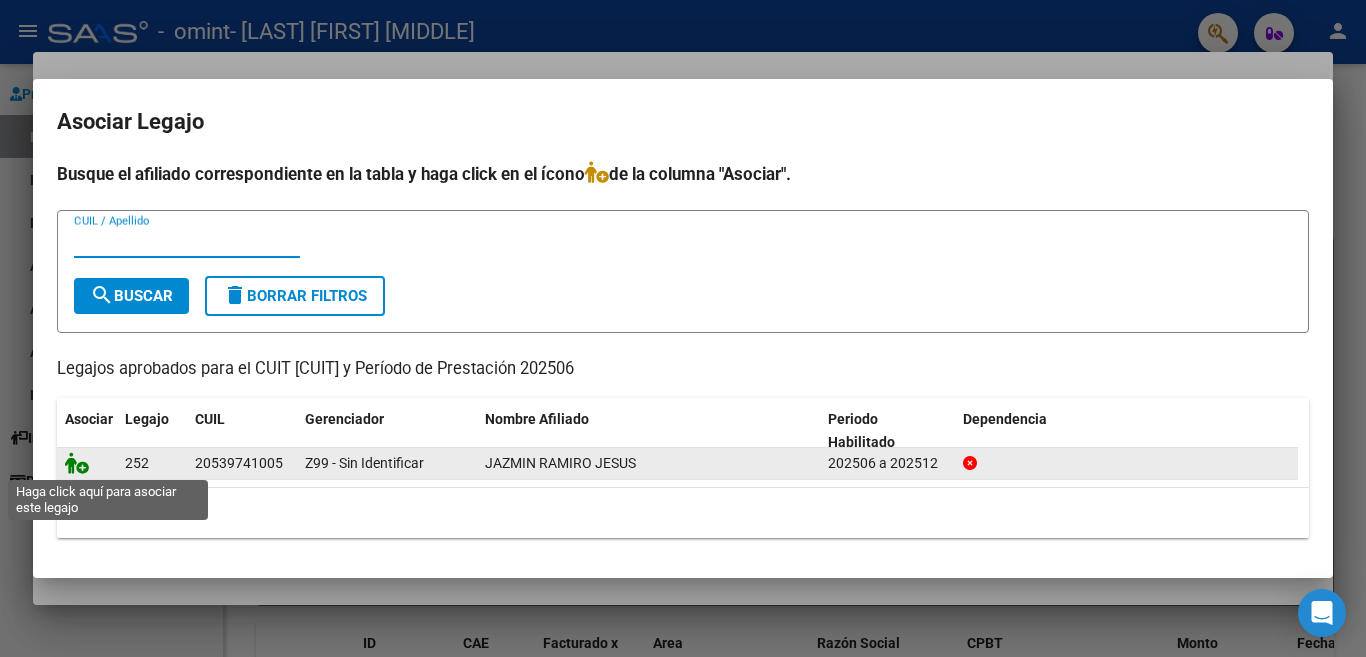 click 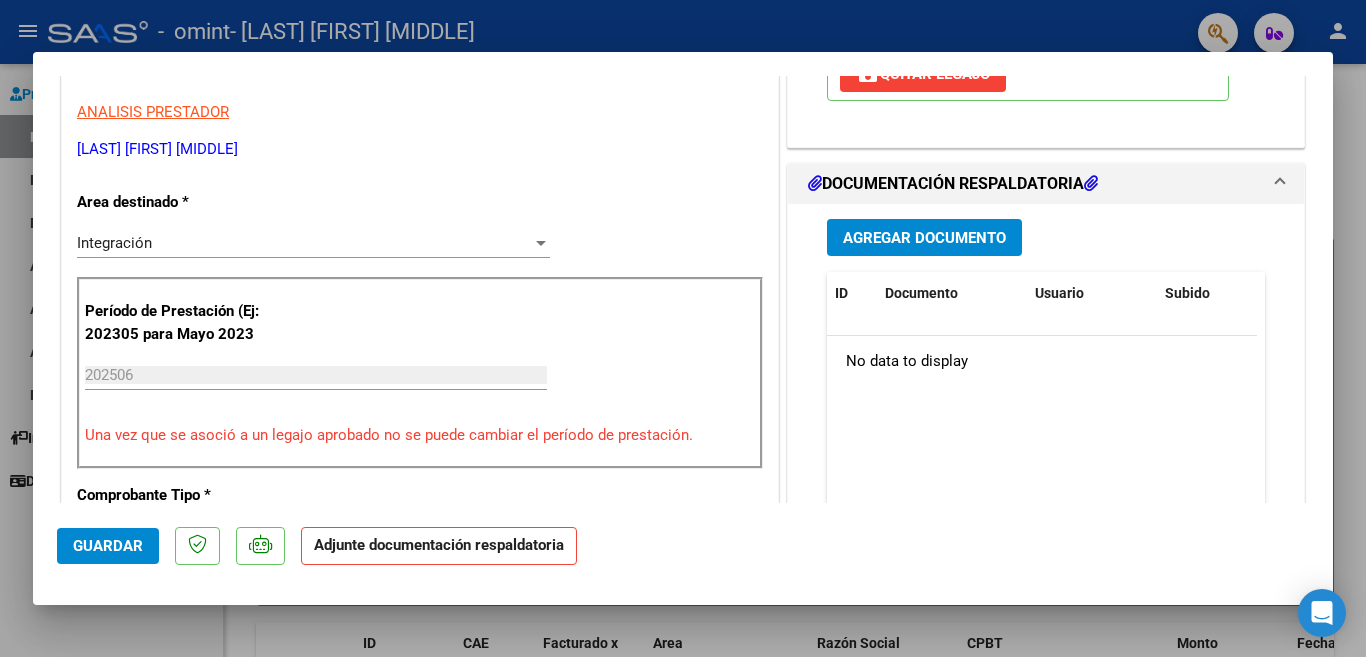 scroll, scrollTop: 400, scrollLeft: 0, axis: vertical 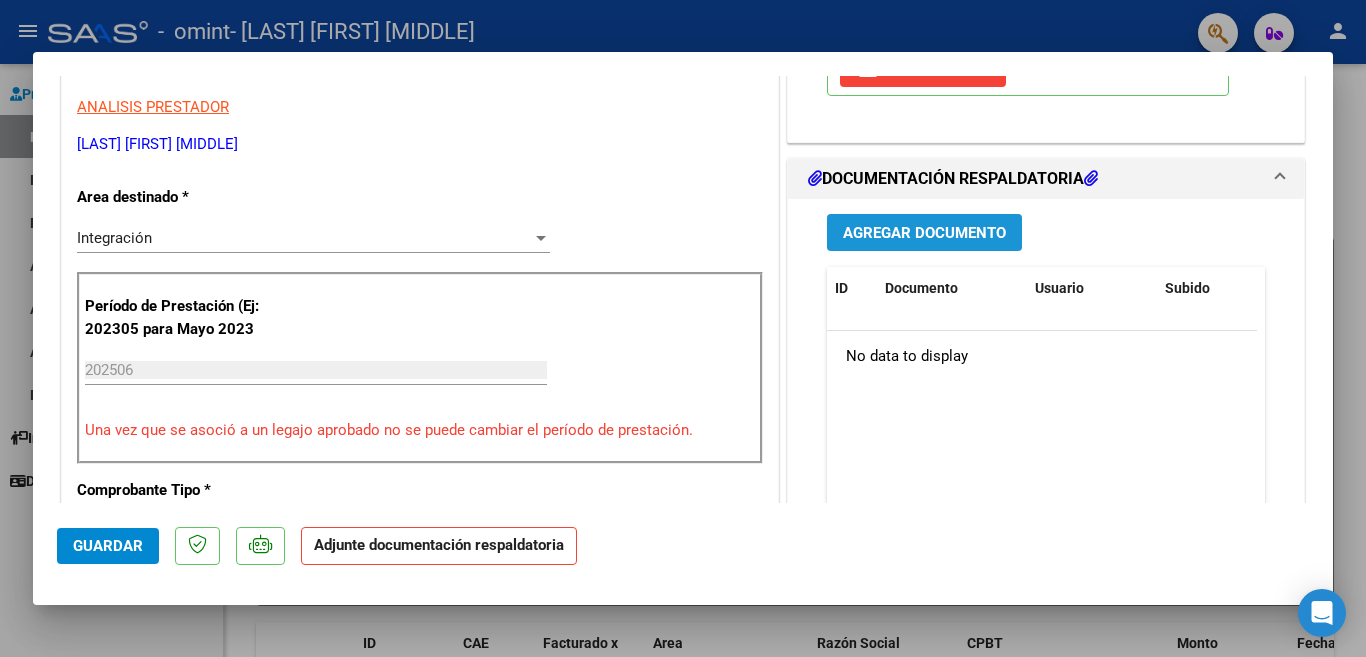 click on "Agregar Documento" at bounding box center [924, 233] 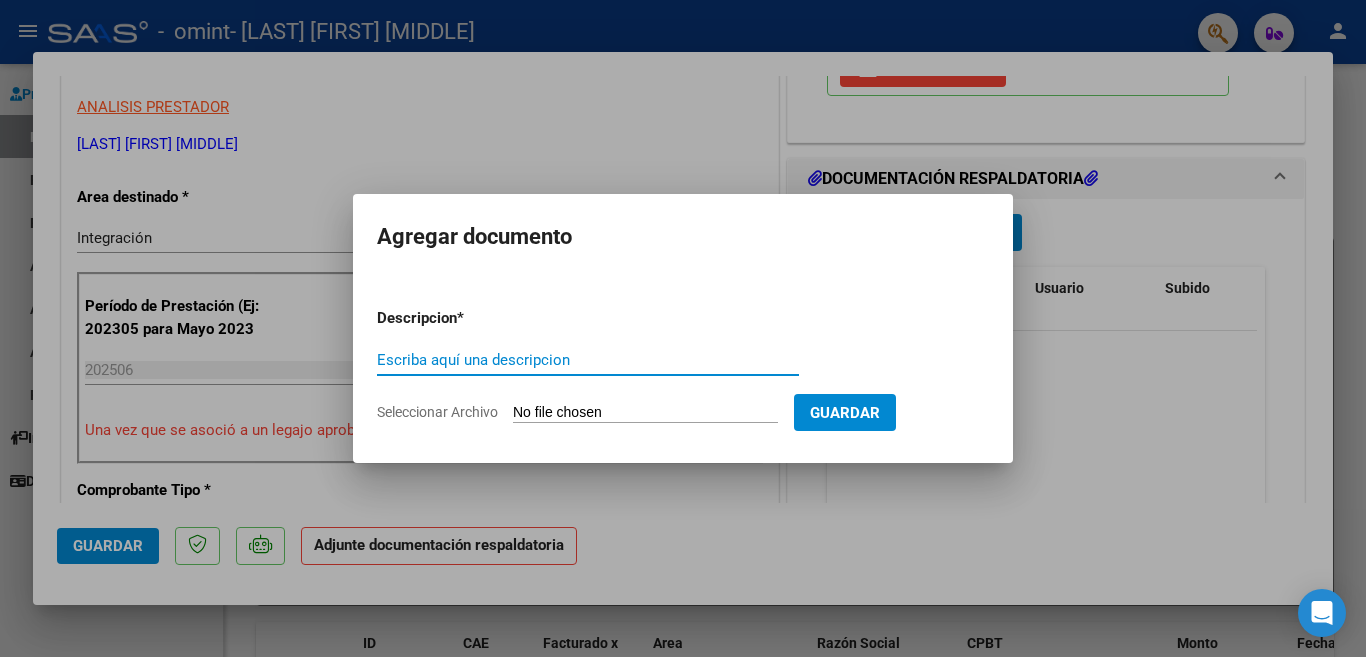 click on "Seleccionar Archivo" at bounding box center (645, 413) 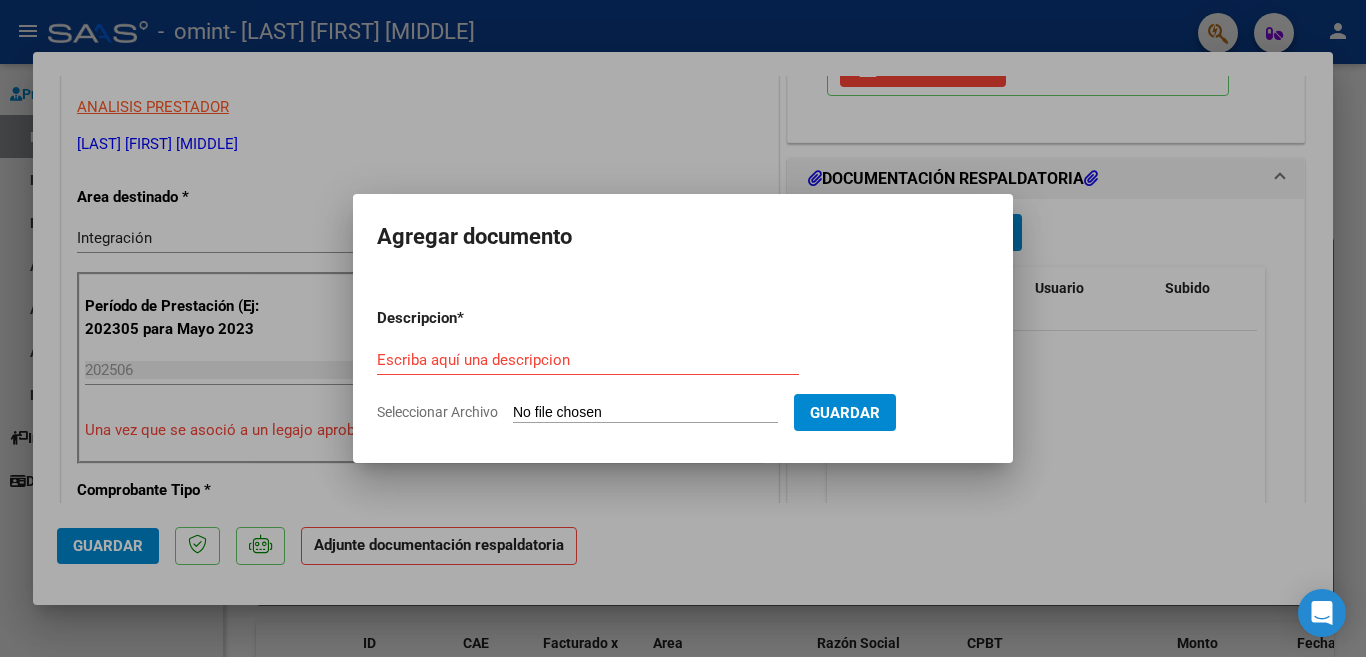 type on "C:\fakepath\planilla de asistencia.pdf" 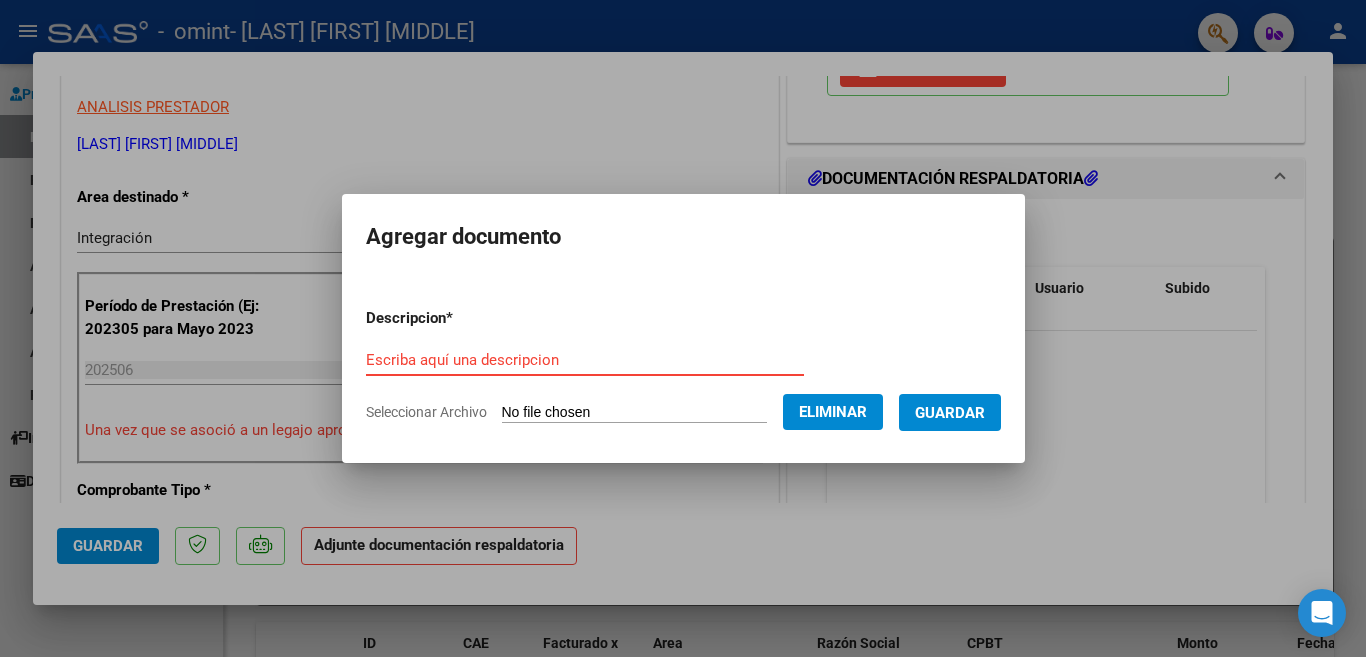 click on "Escriba aquí una descripcion" at bounding box center [585, 360] 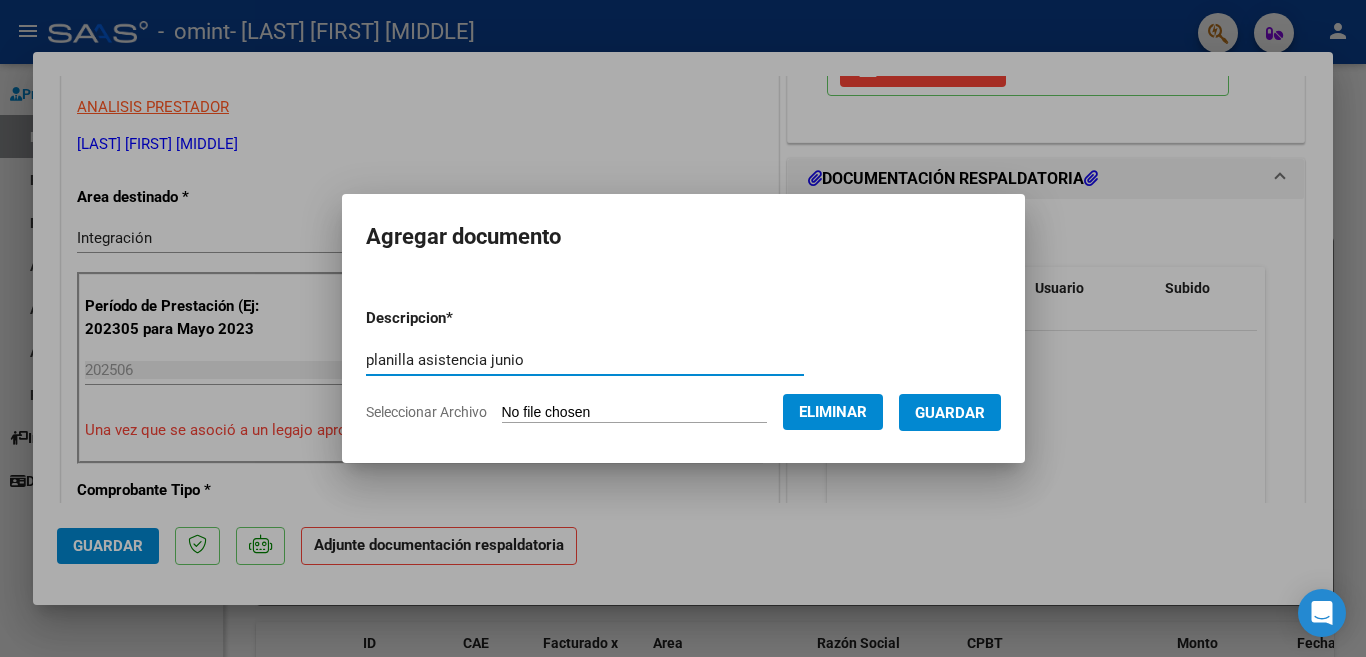 type on "planilla asistencia junio" 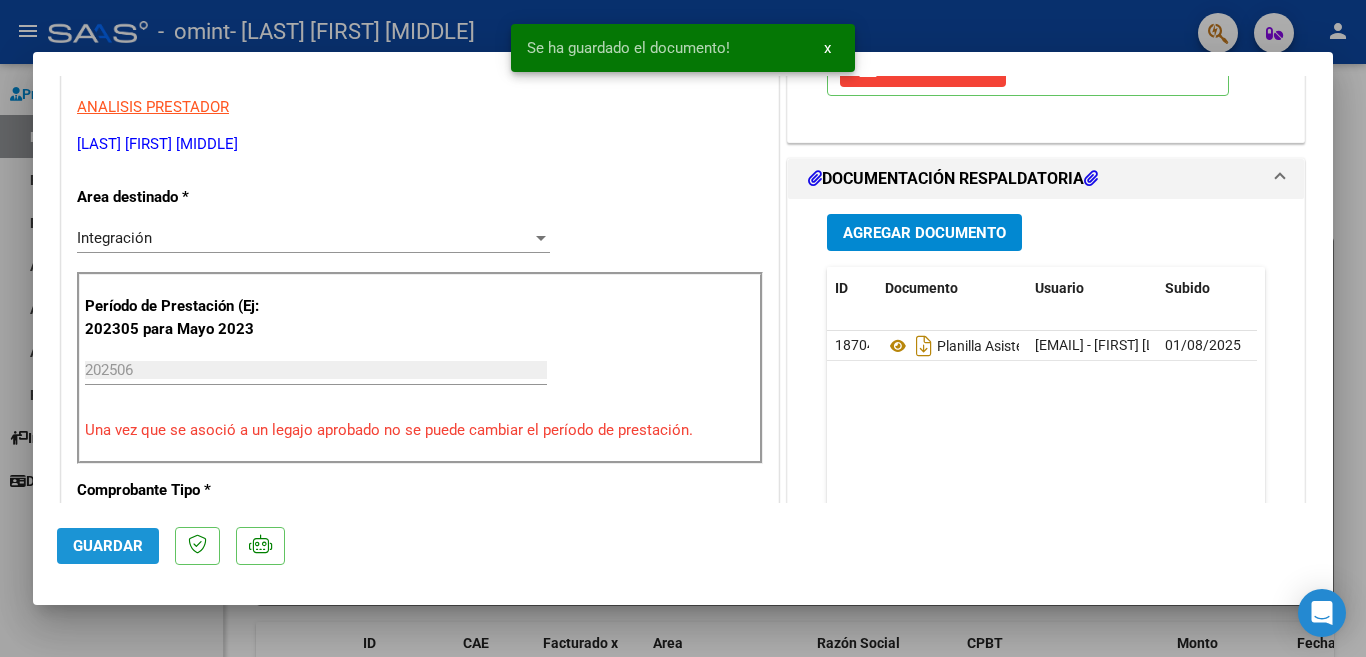 click on "Guardar" 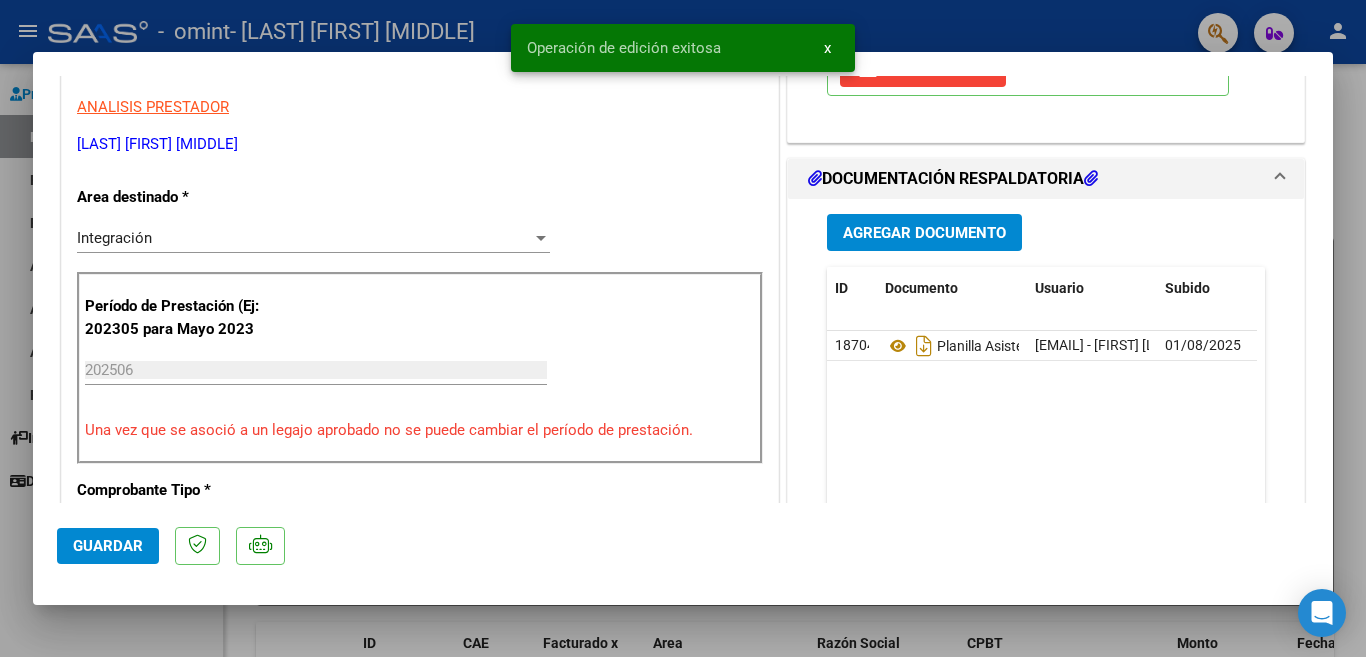 click at bounding box center (683, 328) 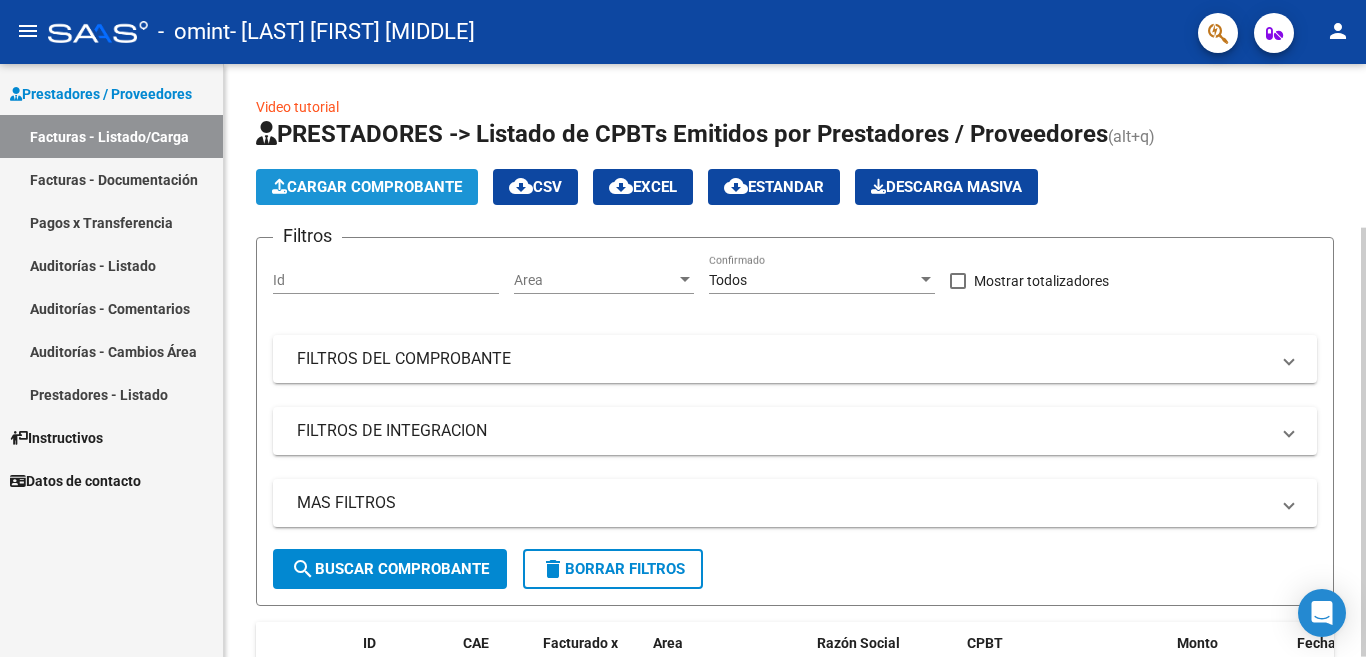 click on "Cargar Comprobante" 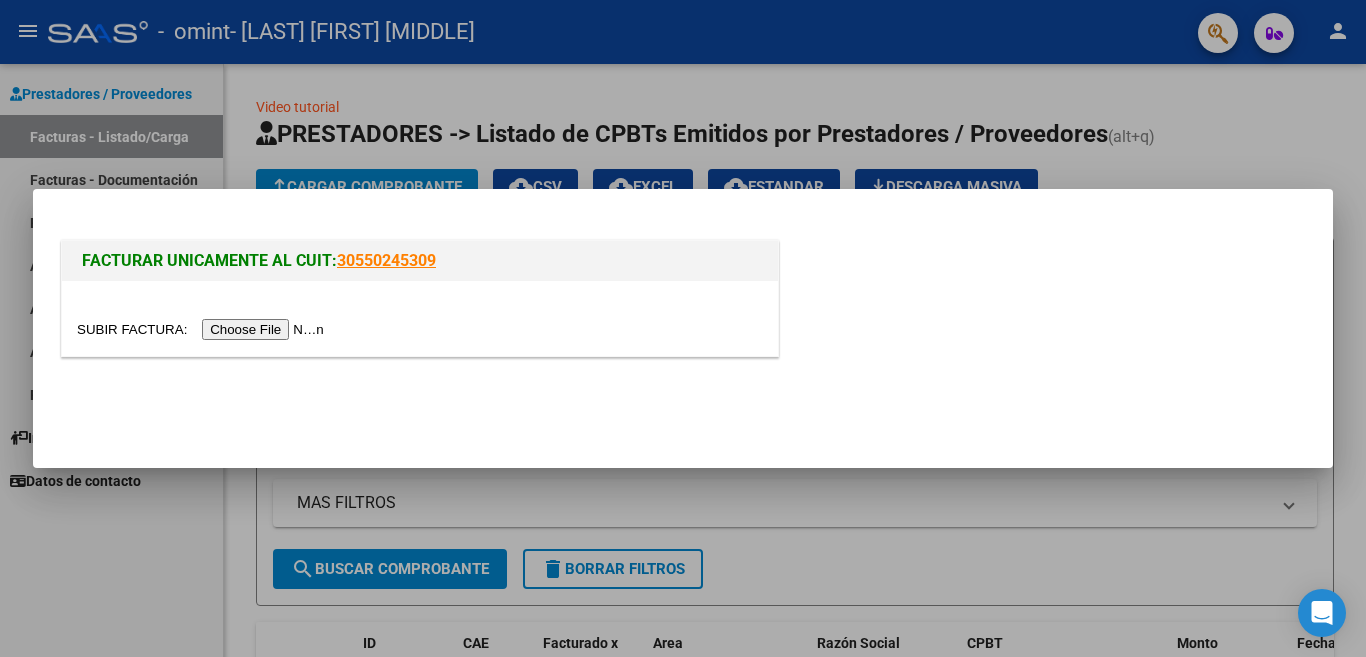 click at bounding box center (203, 329) 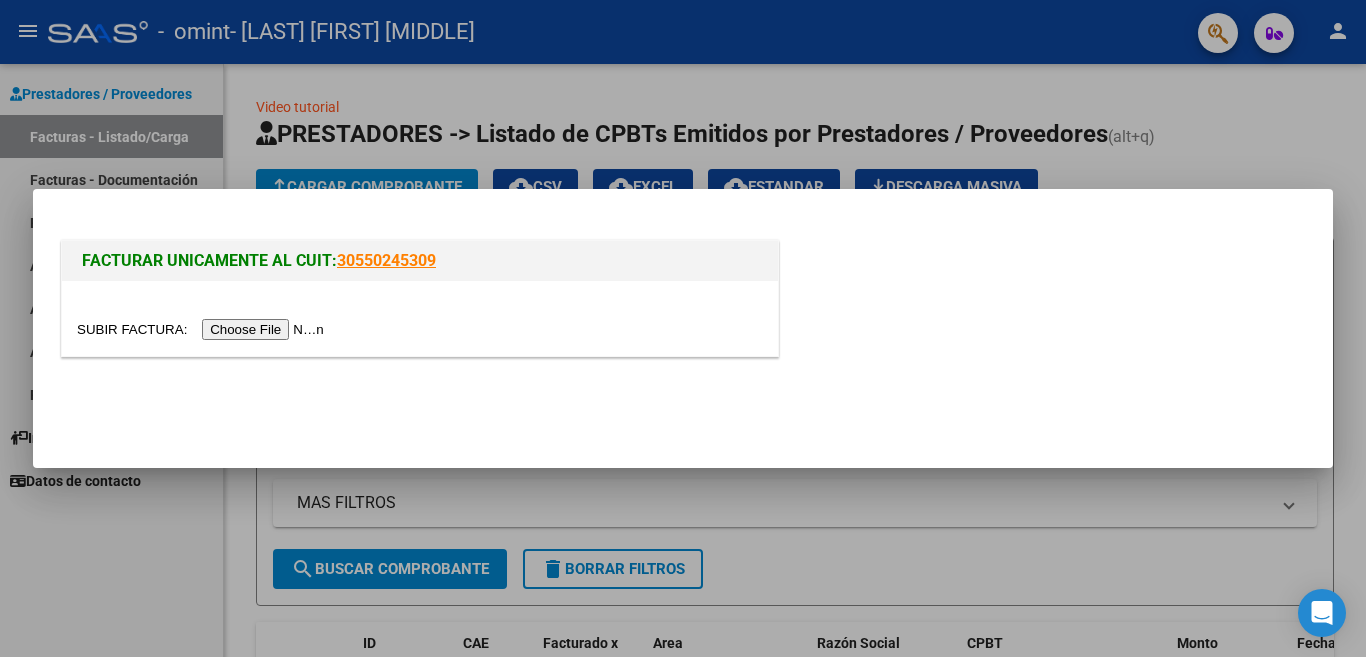 click at bounding box center (203, 329) 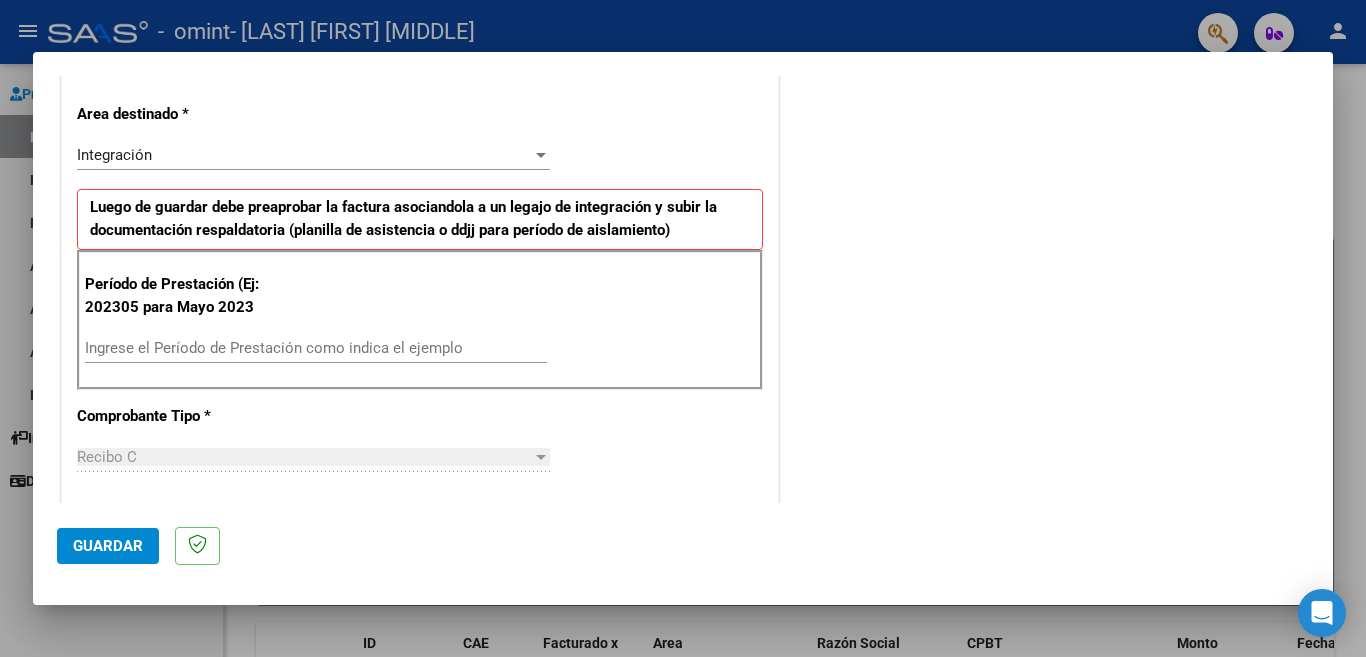 scroll, scrollTop: 440, scrollLeft: 0, axis: vertical 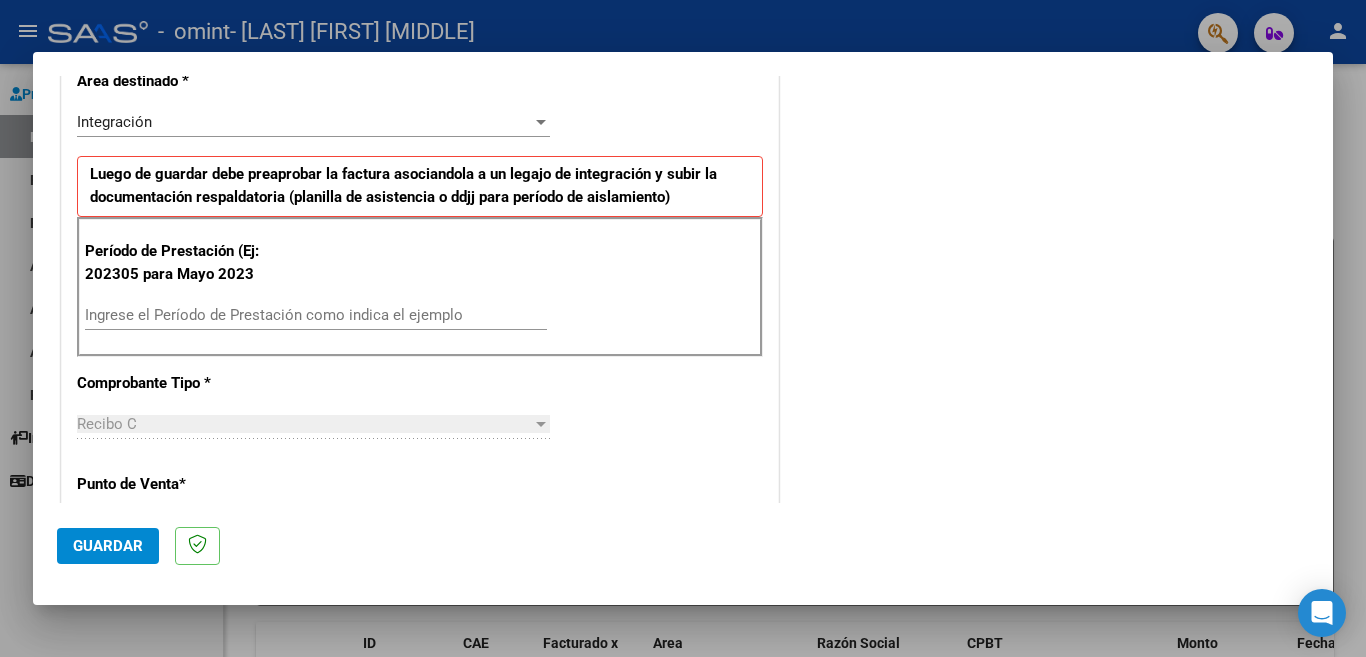 click on "Ingrese el Período de Prestación como indica el ejemplo" at bounding box center (316, 315) 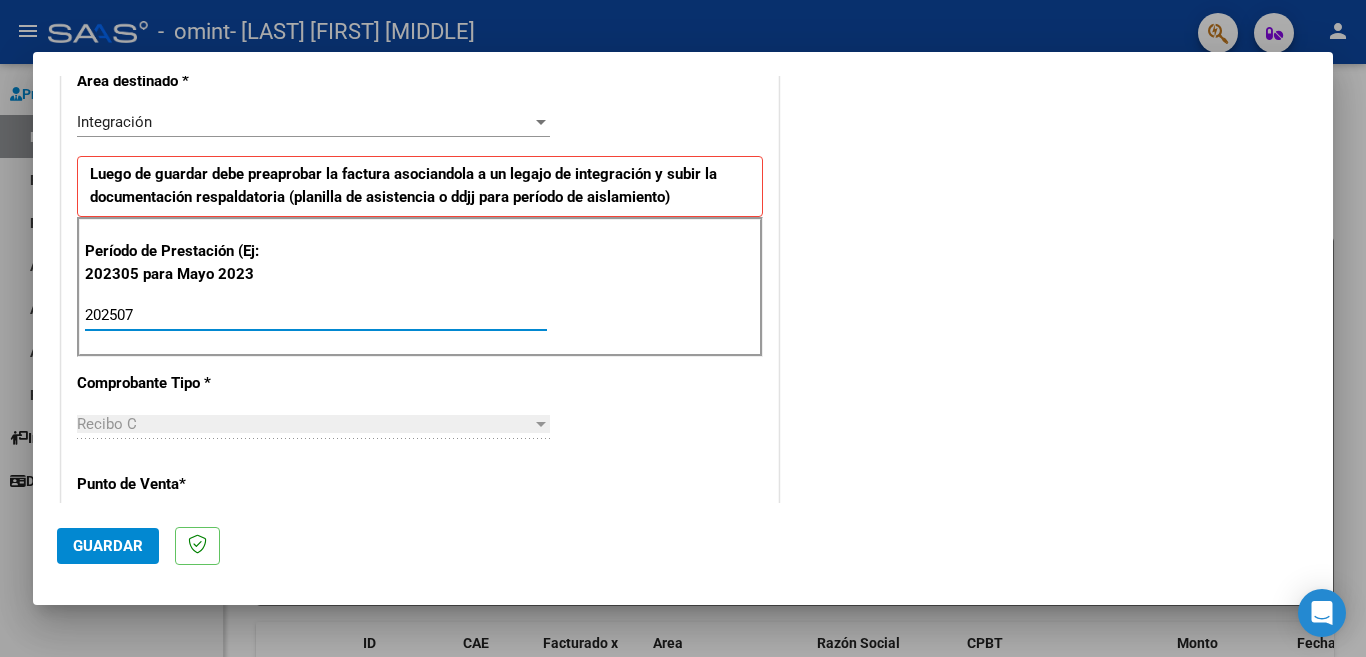 type on "202507" 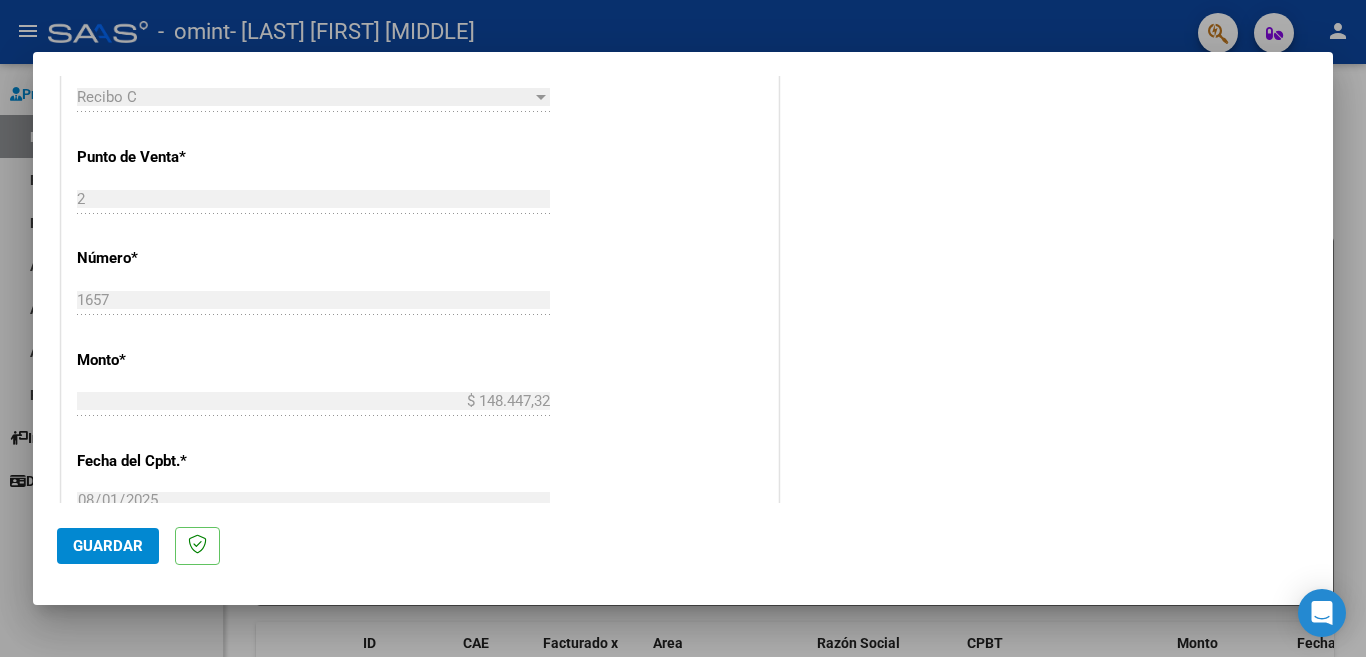 scroll, scrollTop: 800, scrollLeft: 0, axis: vertical 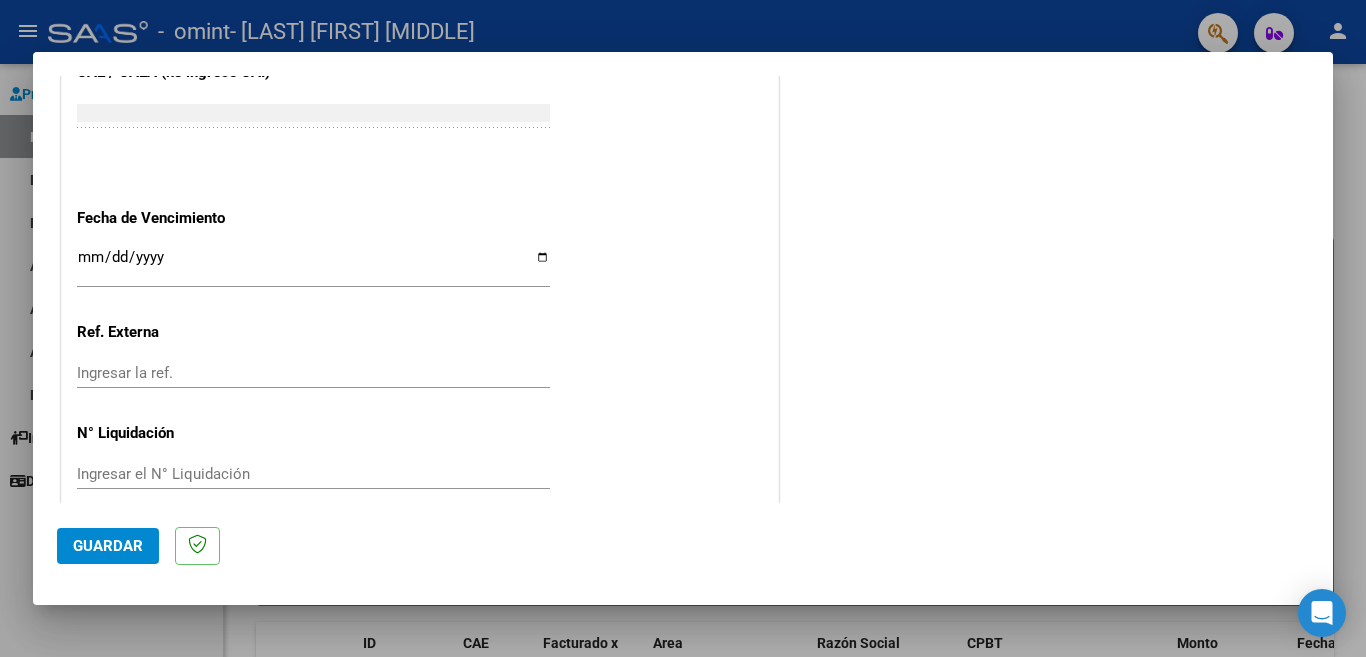 click on "Guardar" 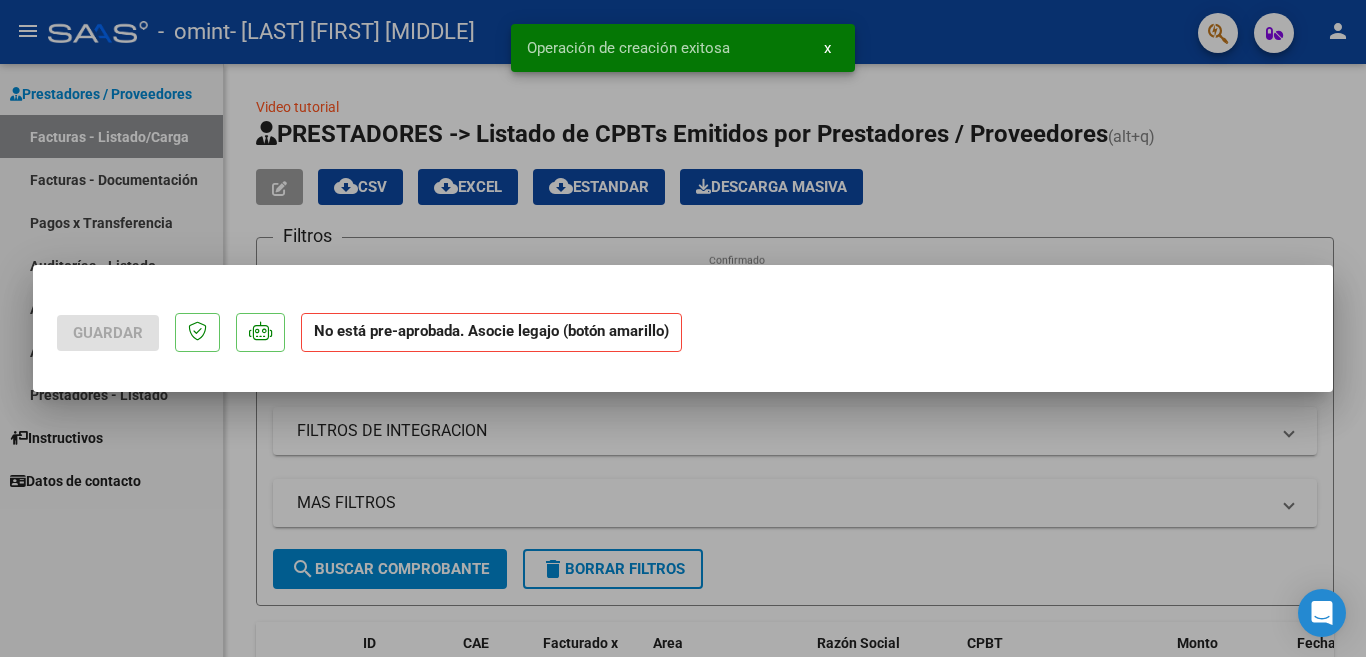 scroll, scrollTop: 0, scrollLeft: 0, axis: both 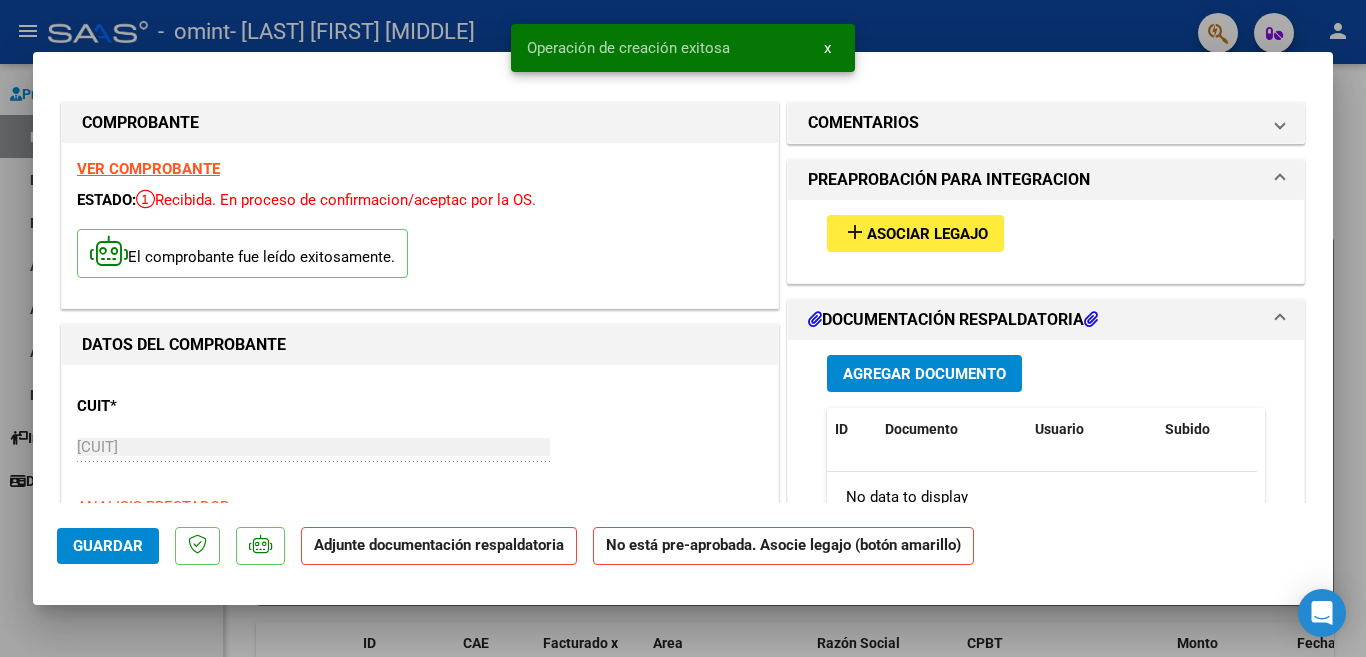 click on "Asociar Legajo" at bounding box center (927, 234) 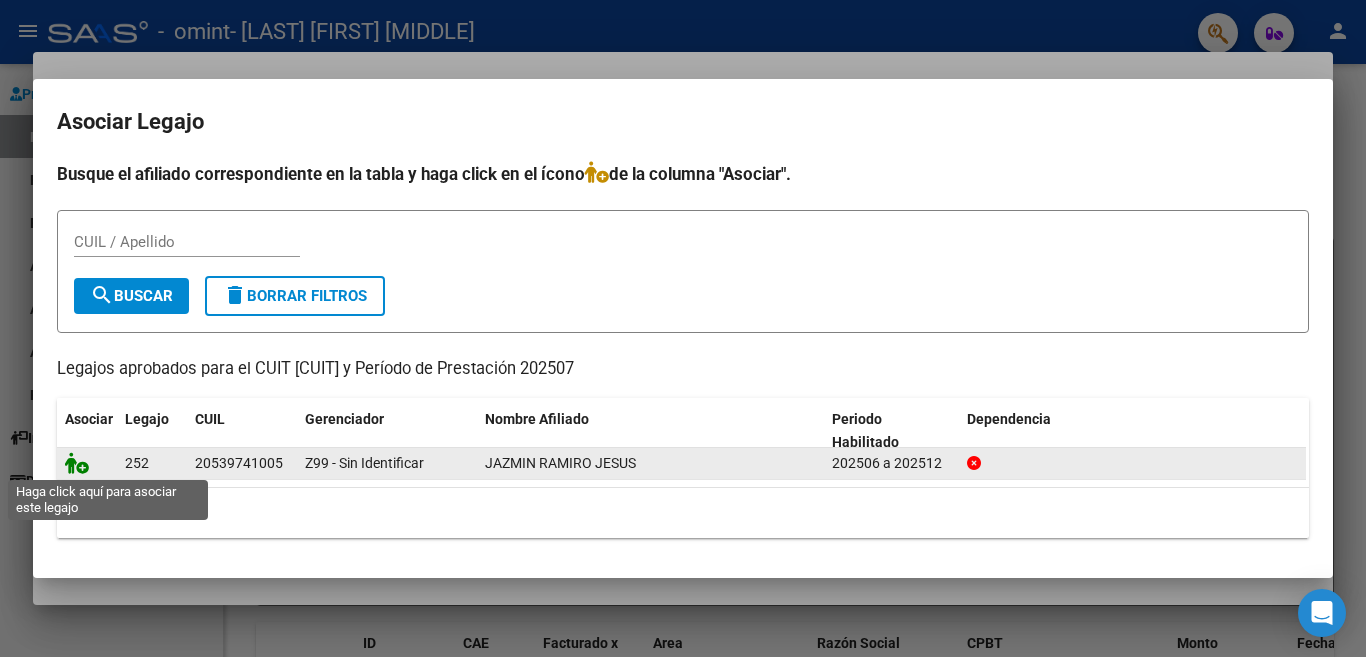 click 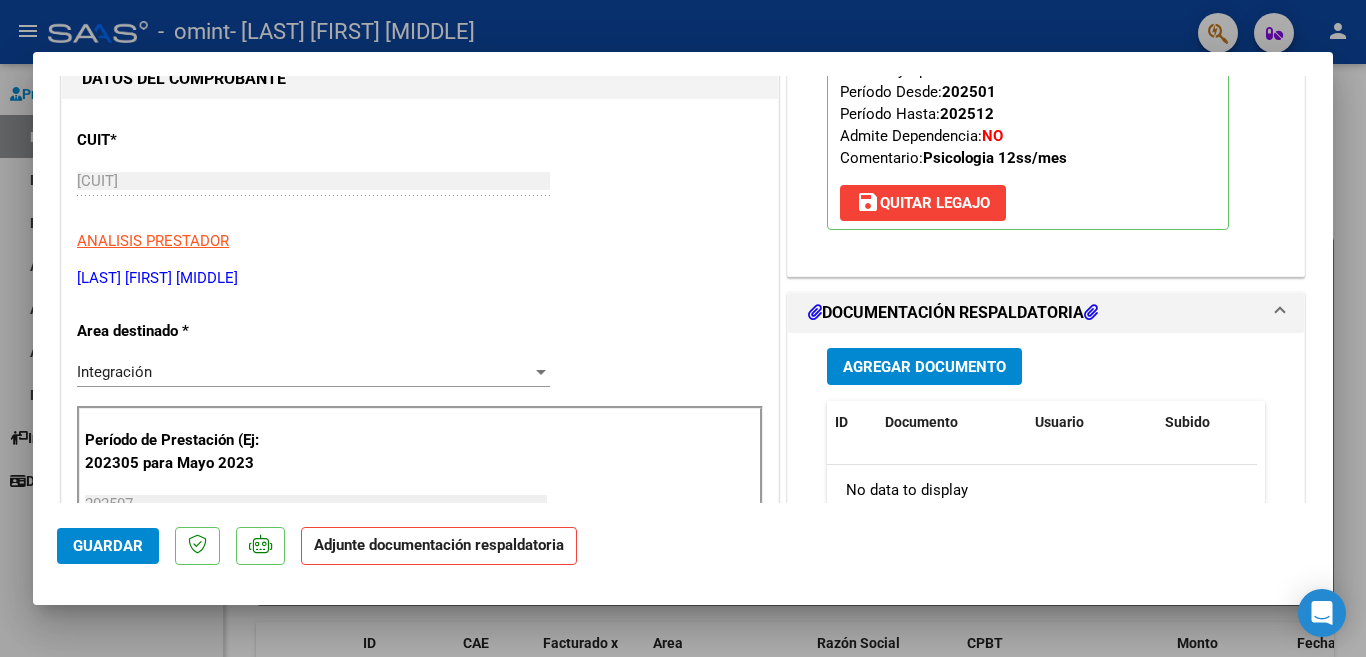 scroll, scrollTop: 360, scrollLeft: 0, axis: vertical 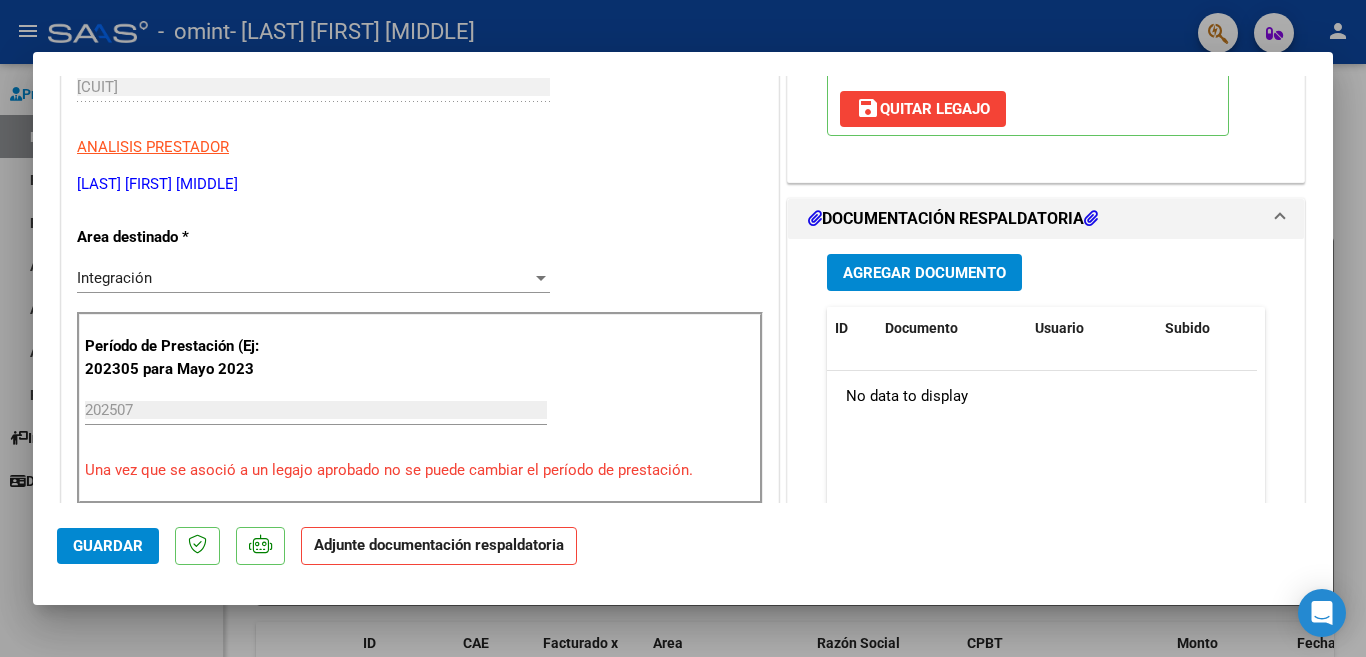 click on "Agregar Documento" at bounding box center (924, 273) 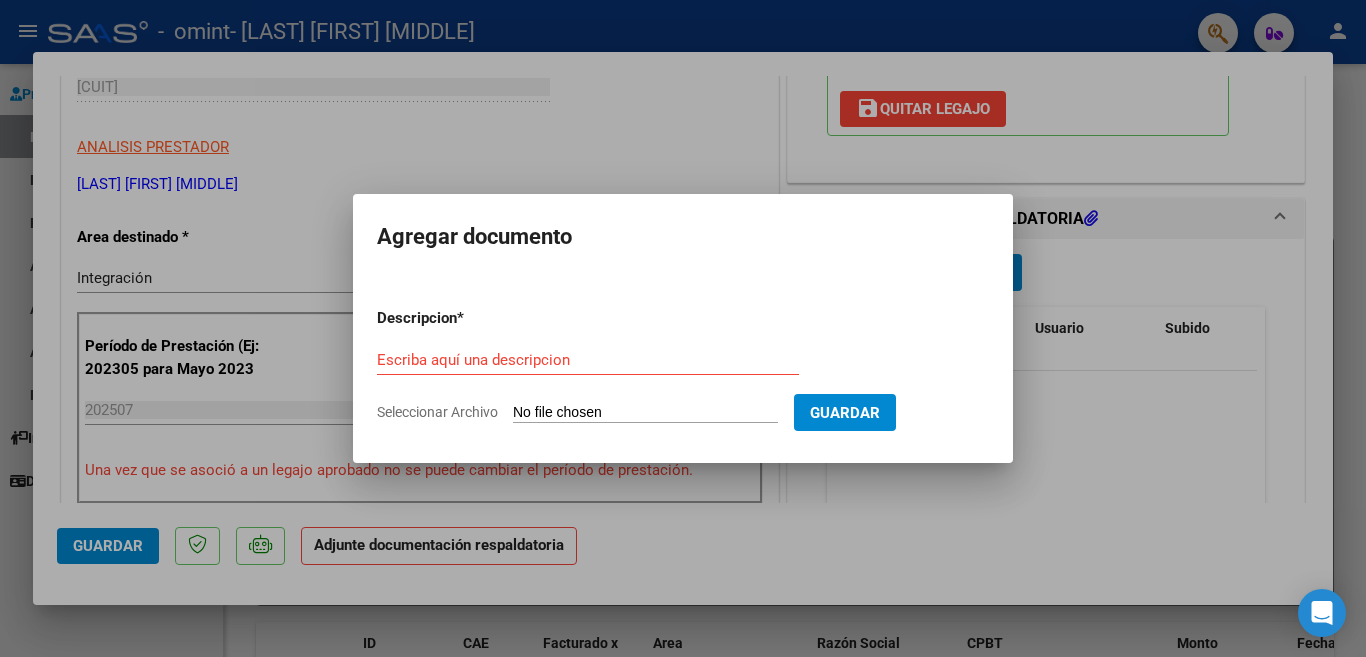 click on "Seleccionar Archivo" at bounding box center (645, 413) 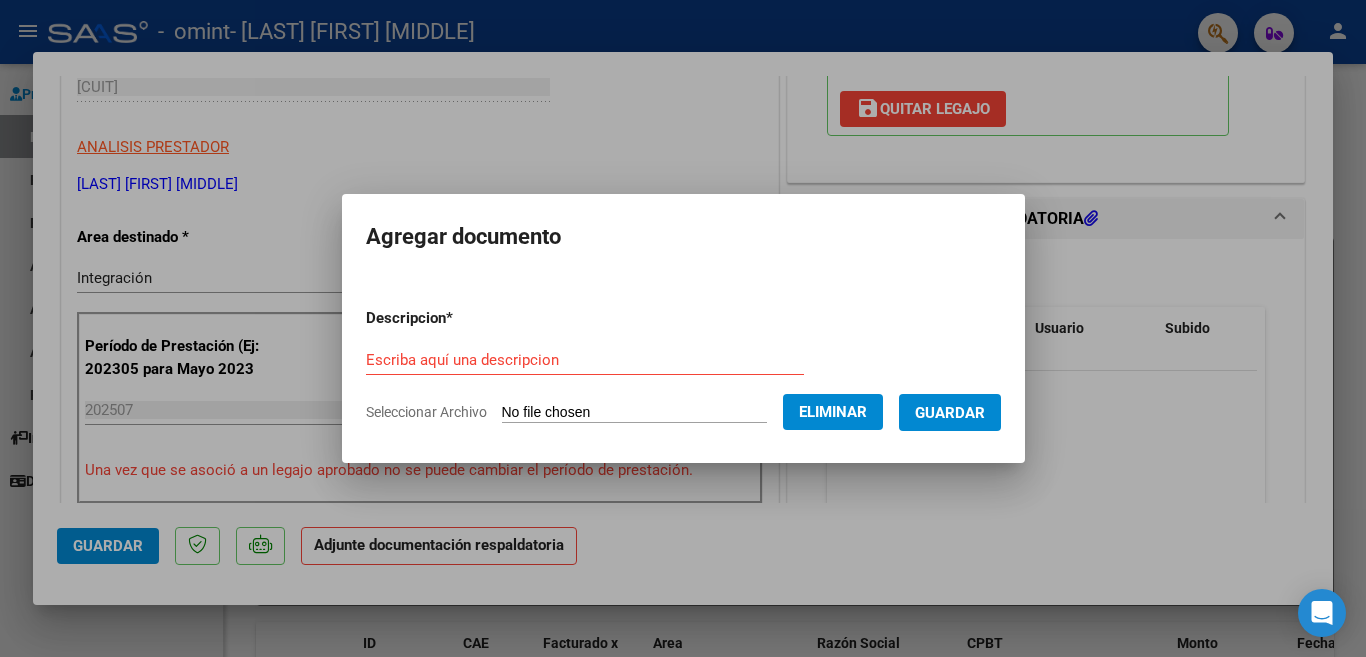 click on "Escriba aquí una descripcion" at bounding box center (585, 360) 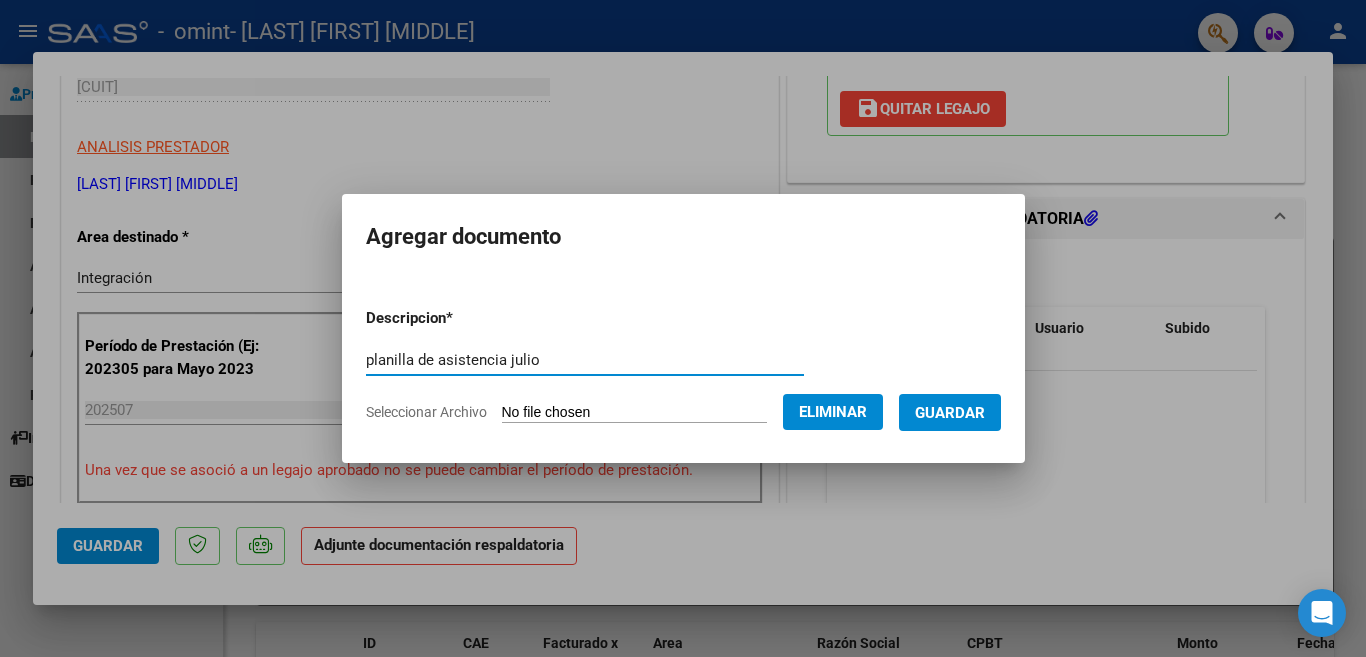 type on "planilla de asistencia julio" 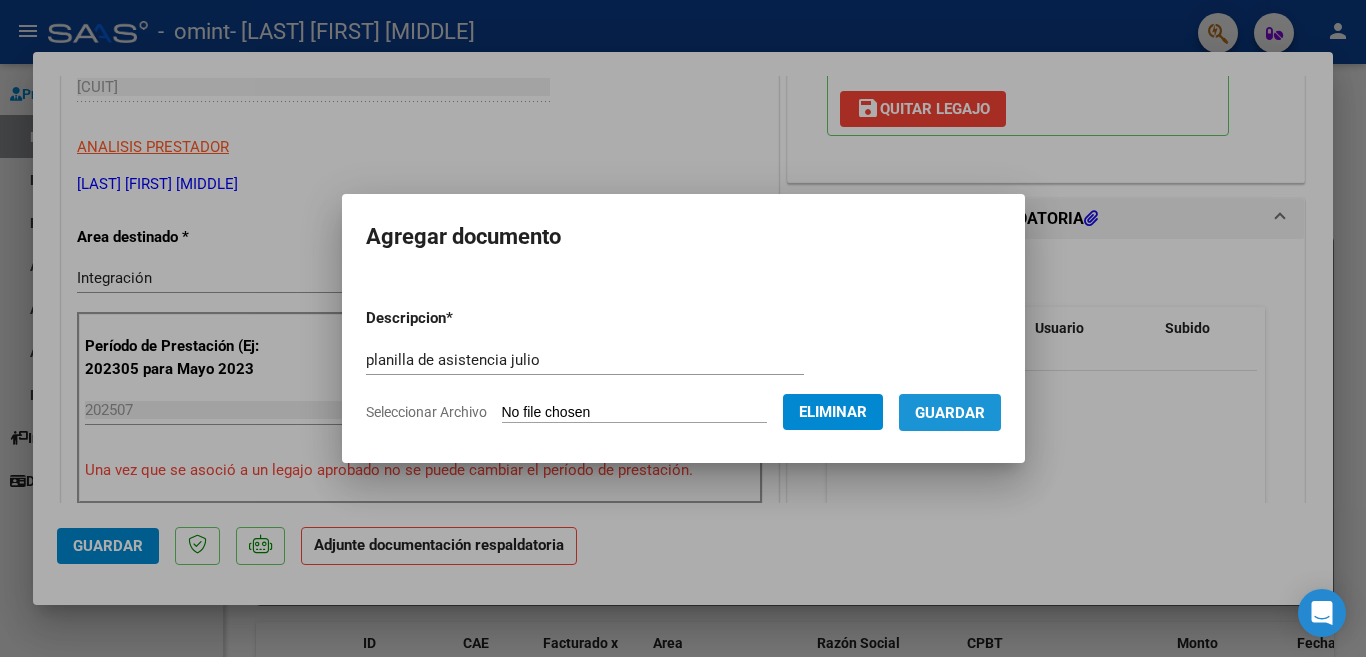 click on "Guardar" at bounding box center (950, 413) 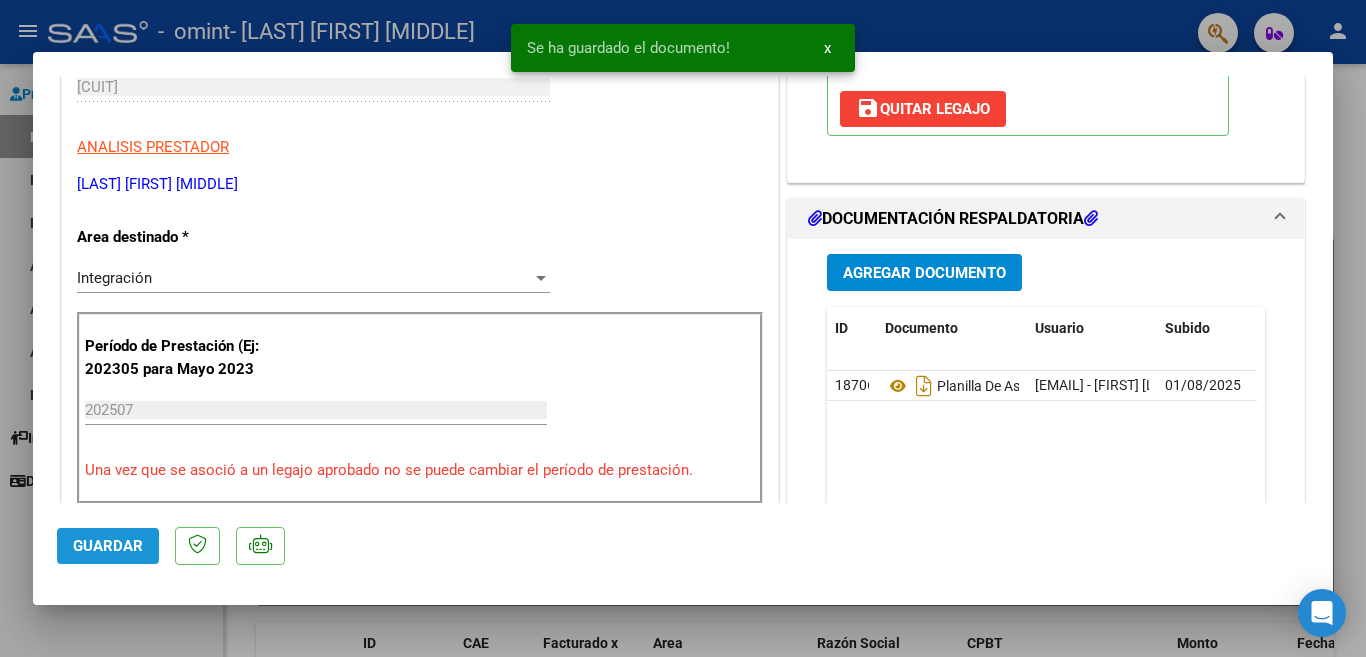 click on "Guardar" 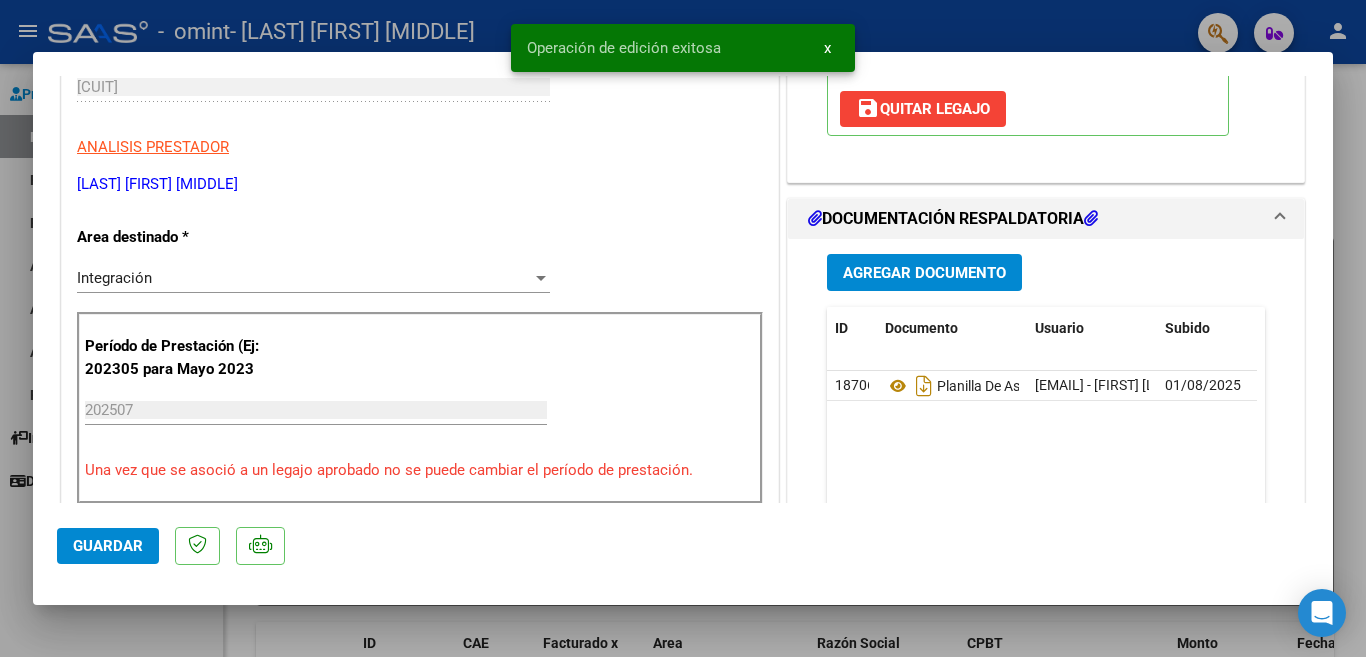 click at bounding box center (683, 328) 